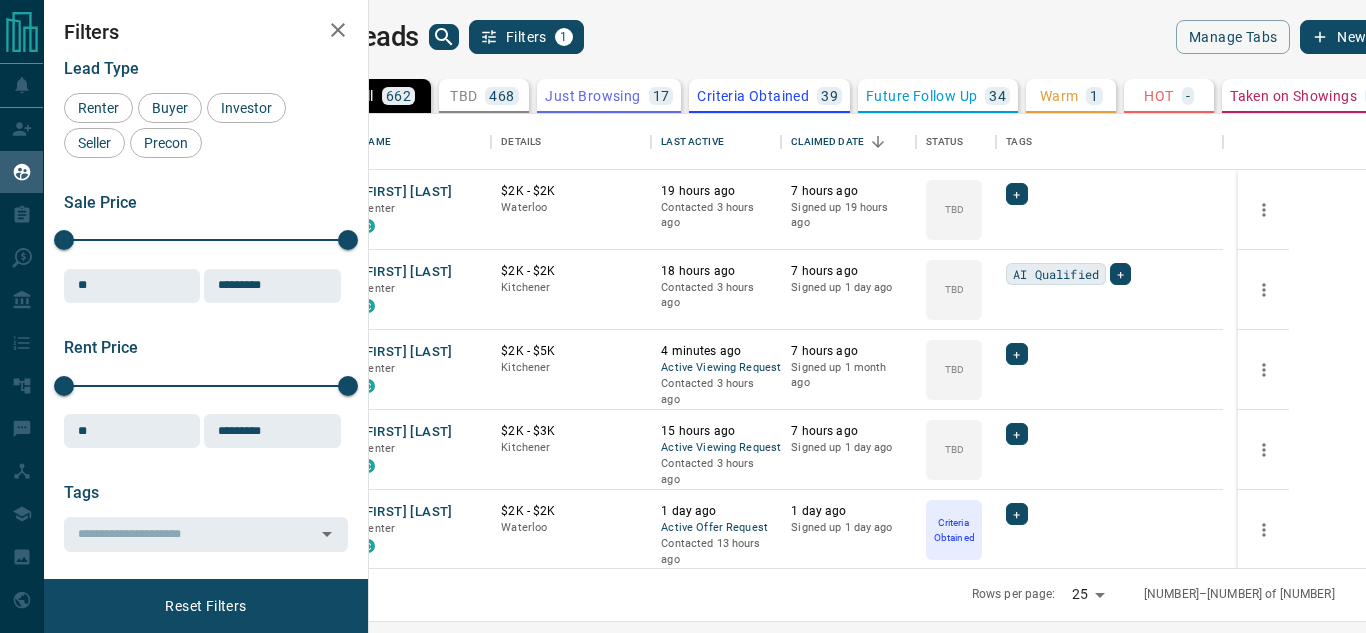 scroll, scrollTop: 0, scrollLeft: 0, axis: both 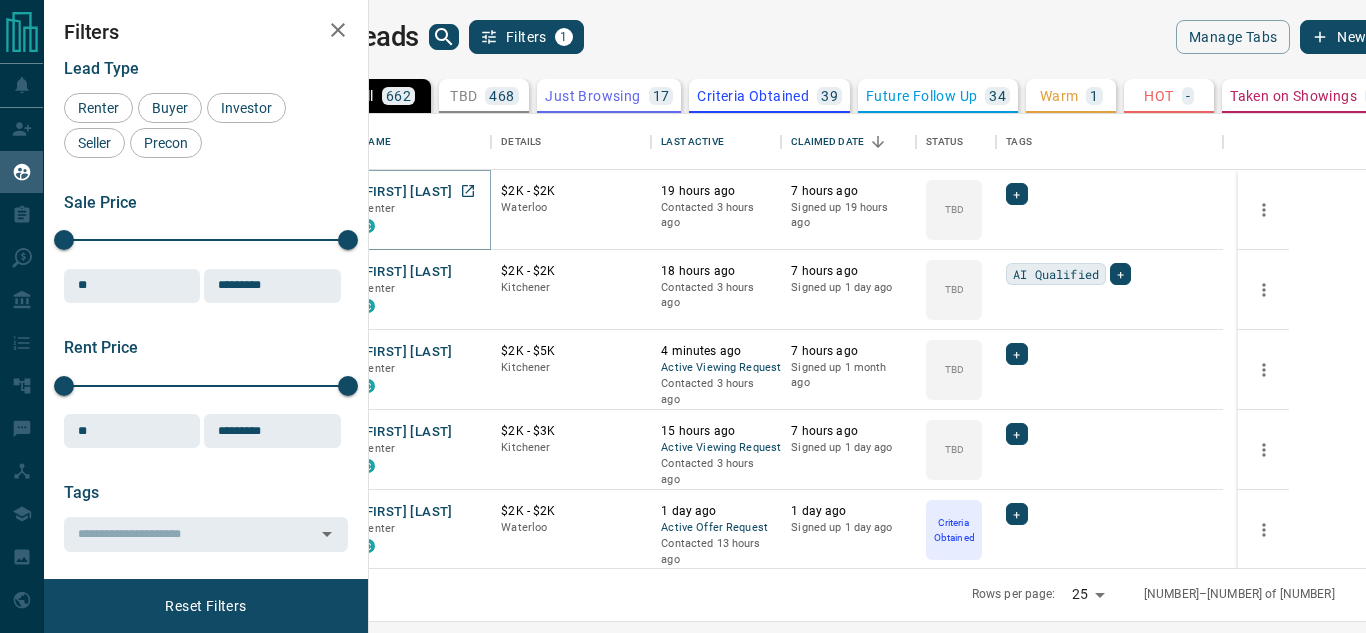 click on "[FIRST] [LAST]" at bounding box center [406, 192] 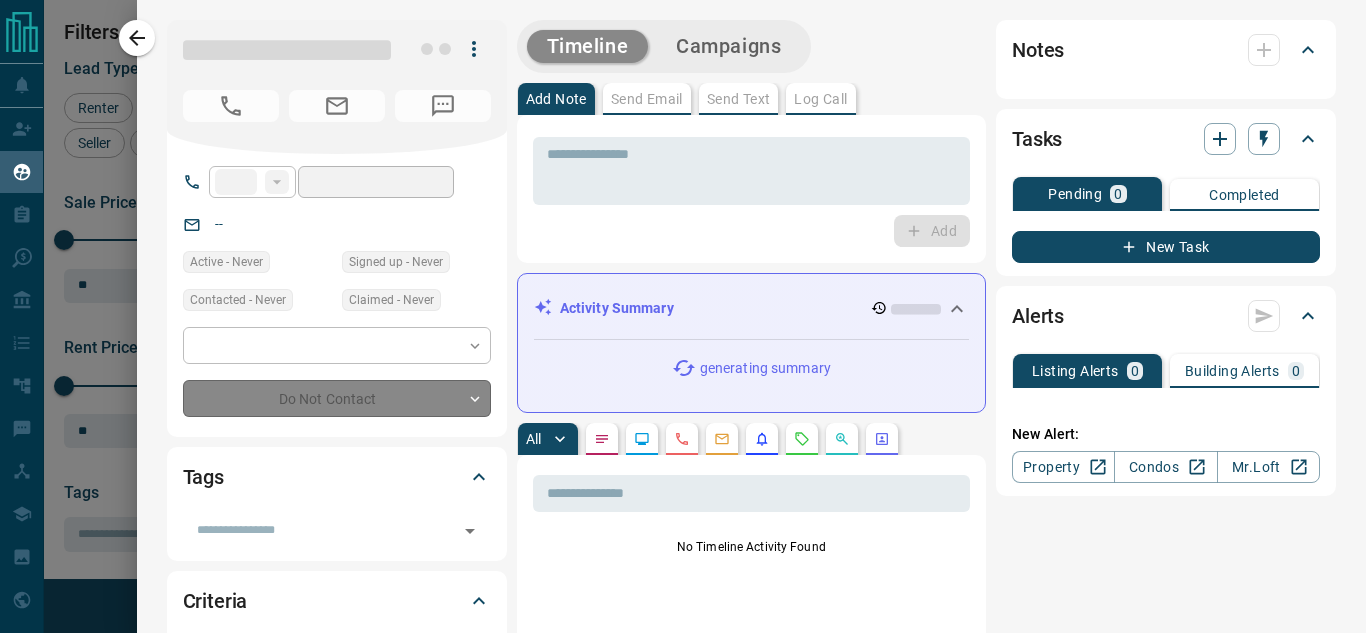 type on "**" 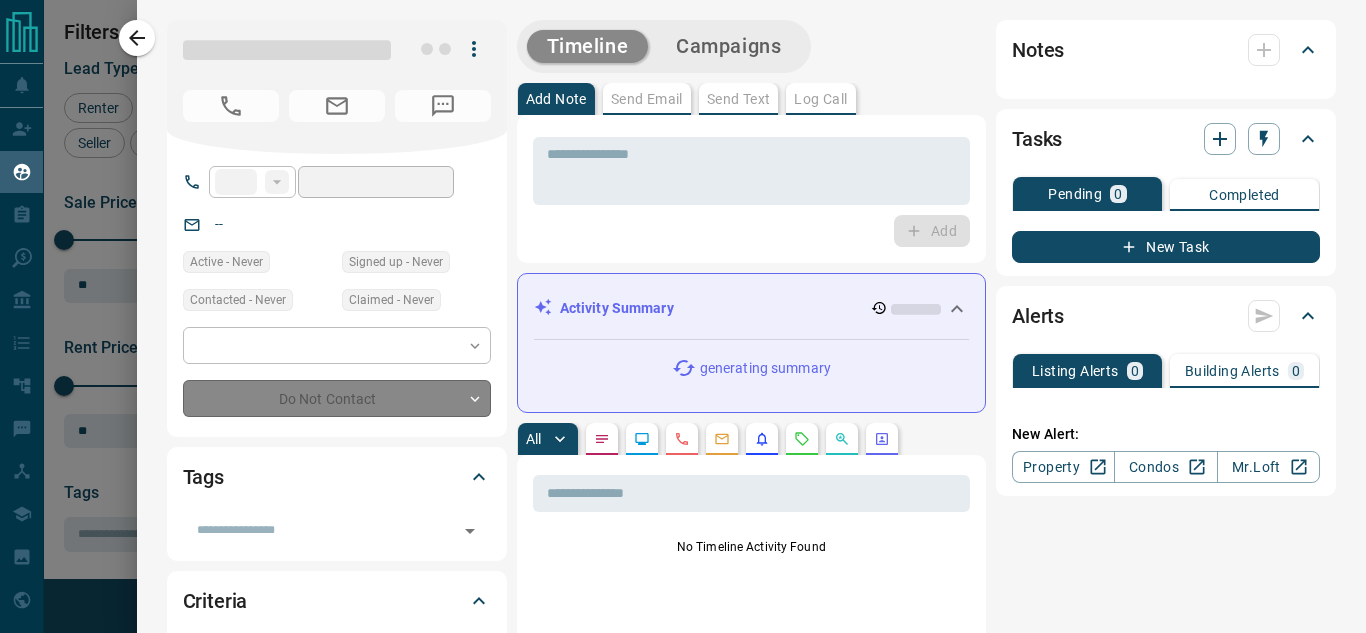 type on "**********" 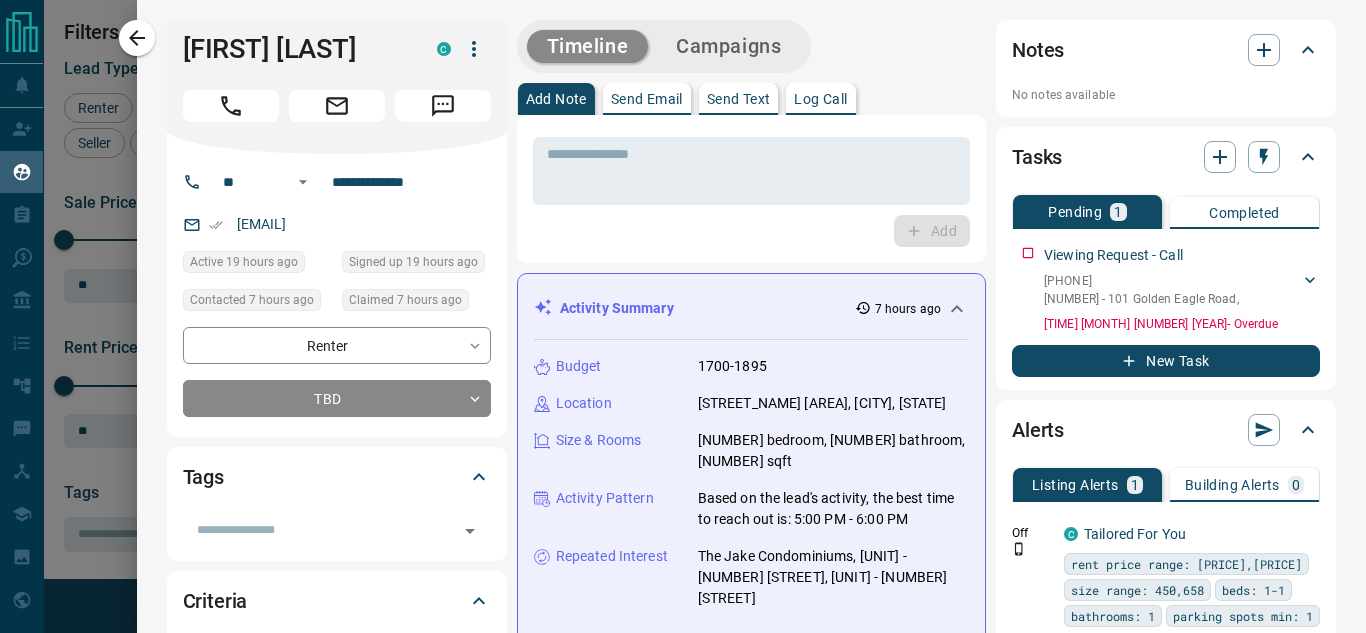 click on "7 hours ago" at bounding box center (908, 309) 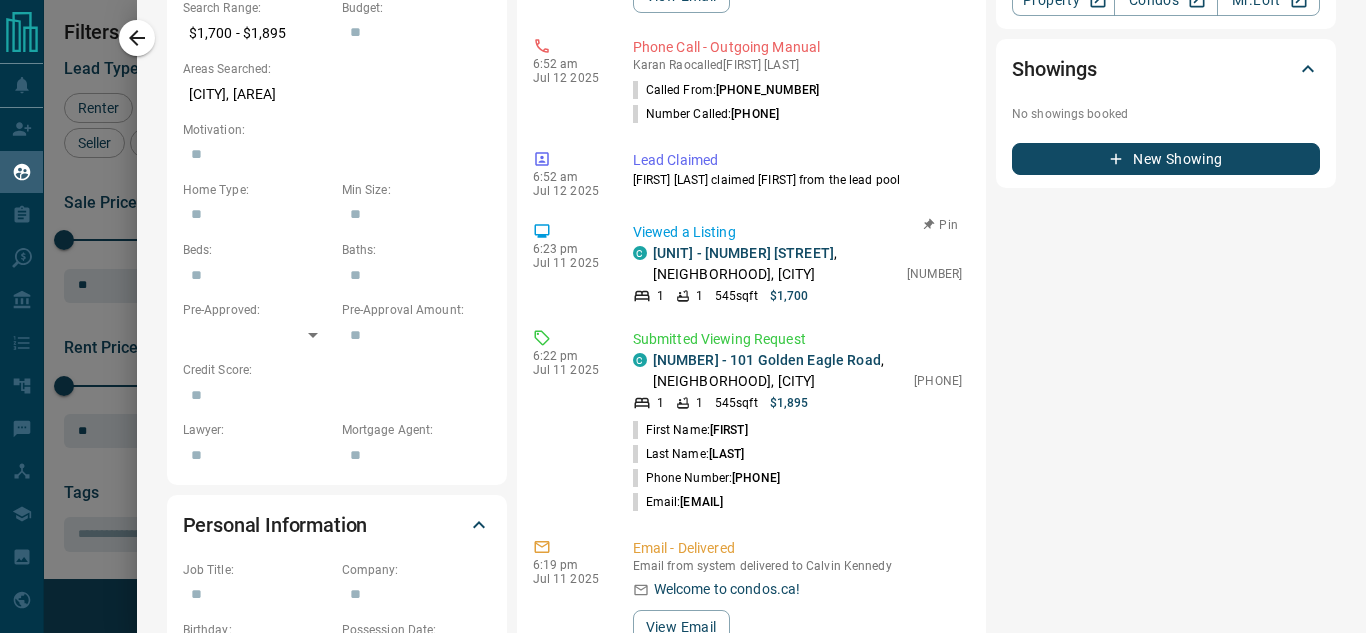 scroll, scrollTop: 700, scrollLeft: 0, axis: vertical 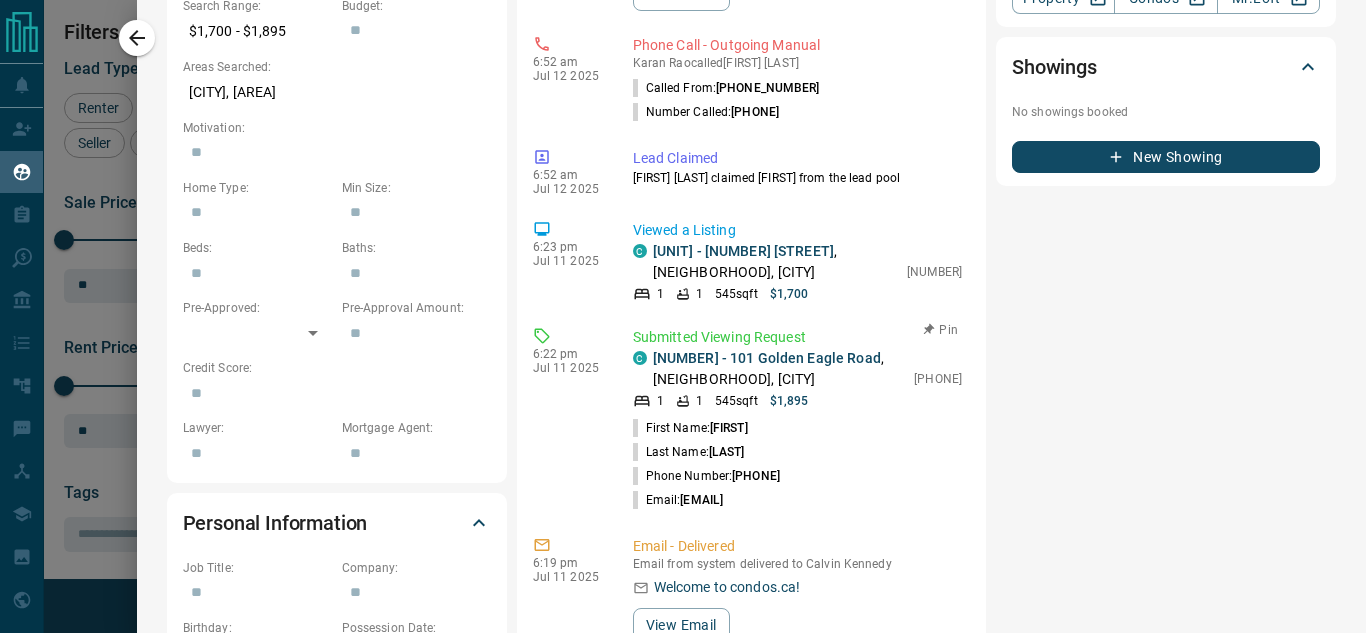drag, startPoint x: 825, startPoint y: 417, endPoint x: 643, endPoint y: 419, distance: 182.01099 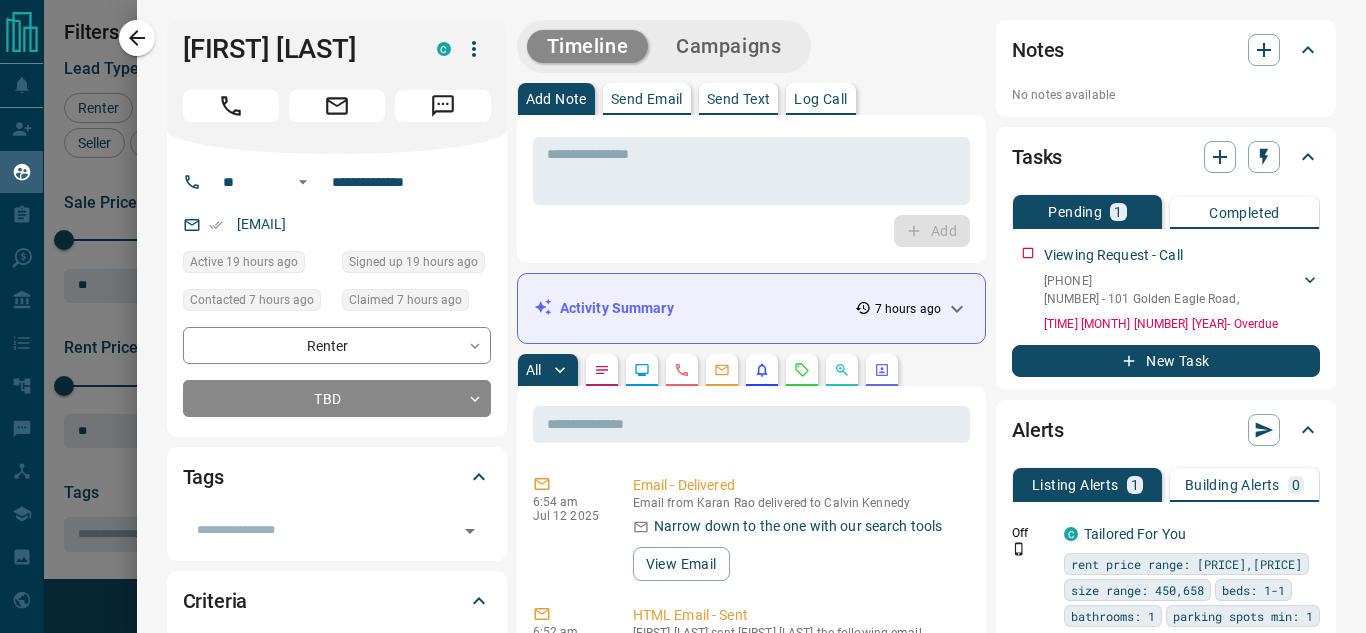 click on "Send Text" at bounding box center (739, 99) 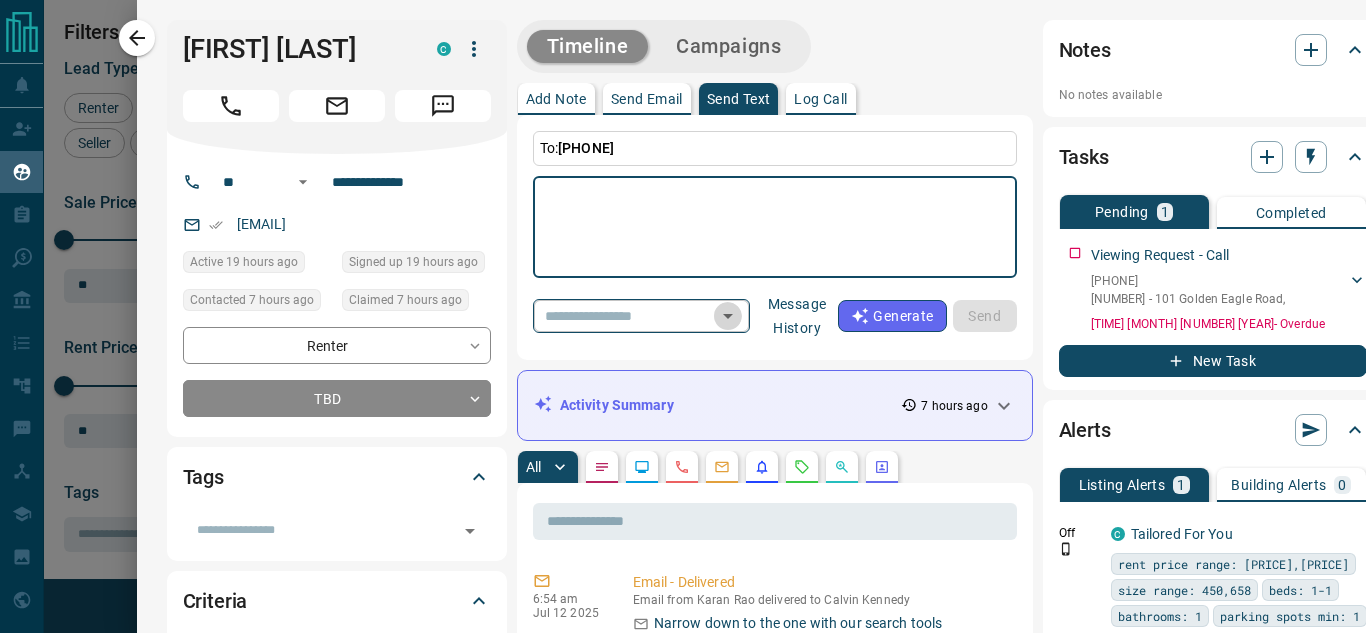 click 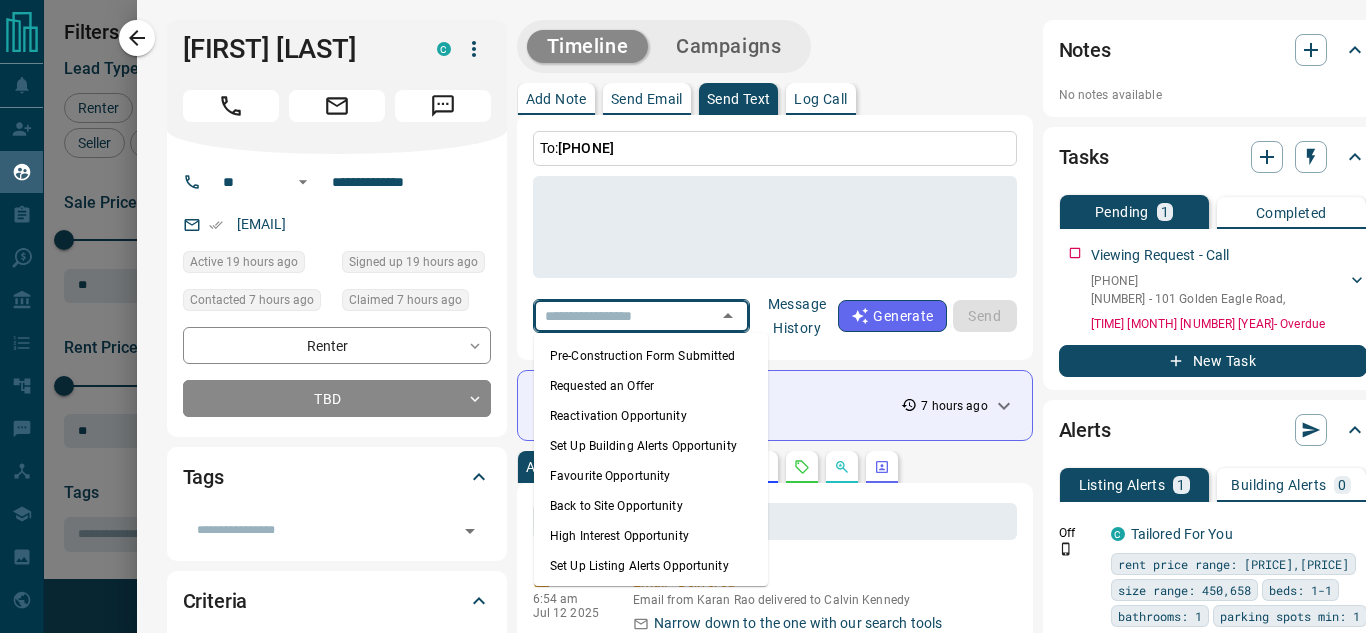 scroll, scrollTop: 73, scrollLeft: 0, axis: vertical 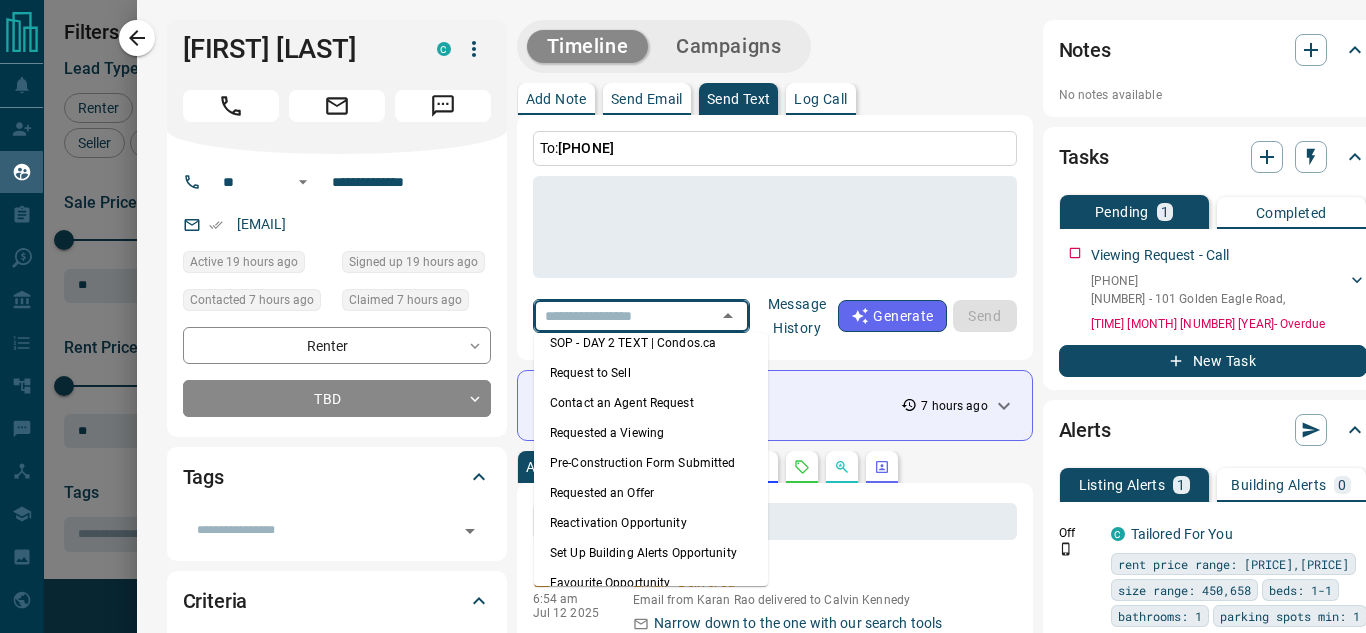 click on "Requested an Offer" at bounding box center [651, 493] 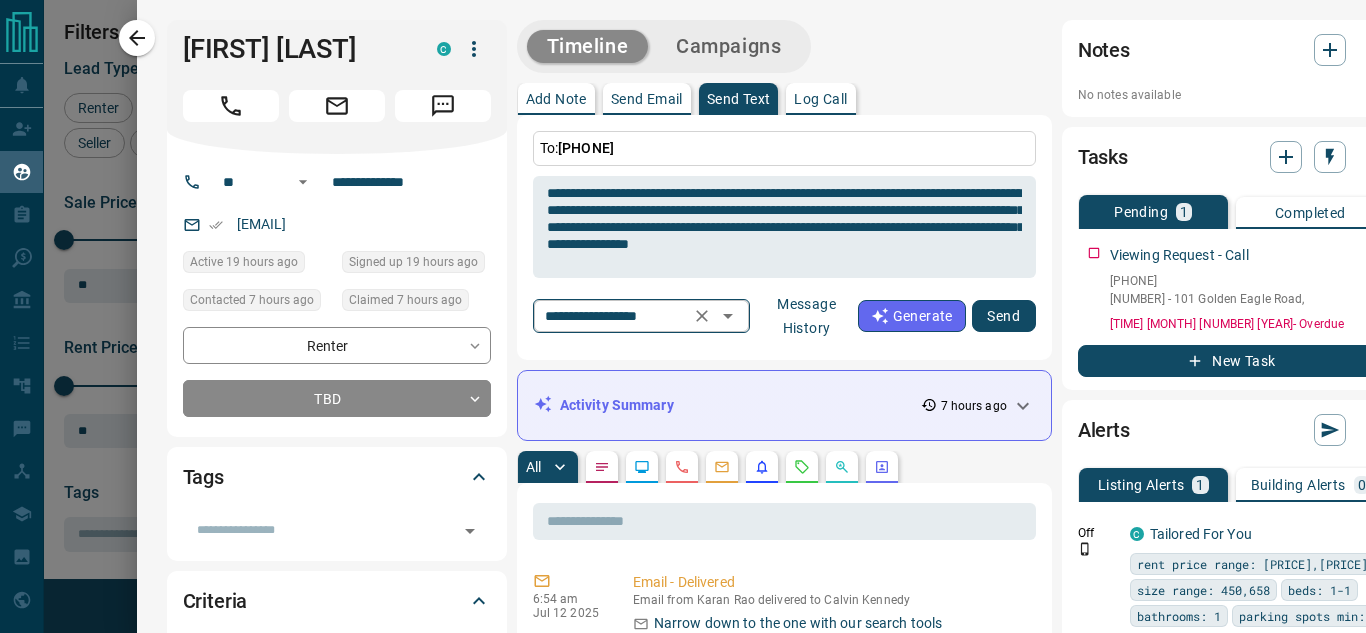 click 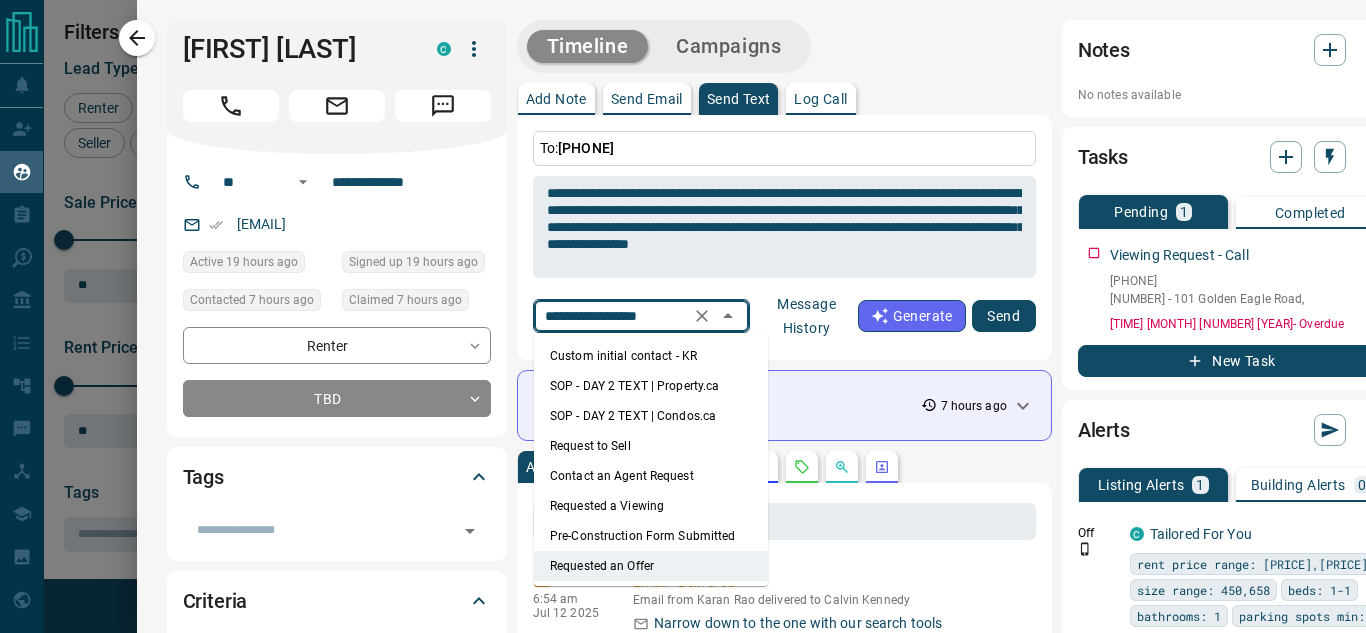 click on "Requested a Viewing" at bounding box center [651, 506] 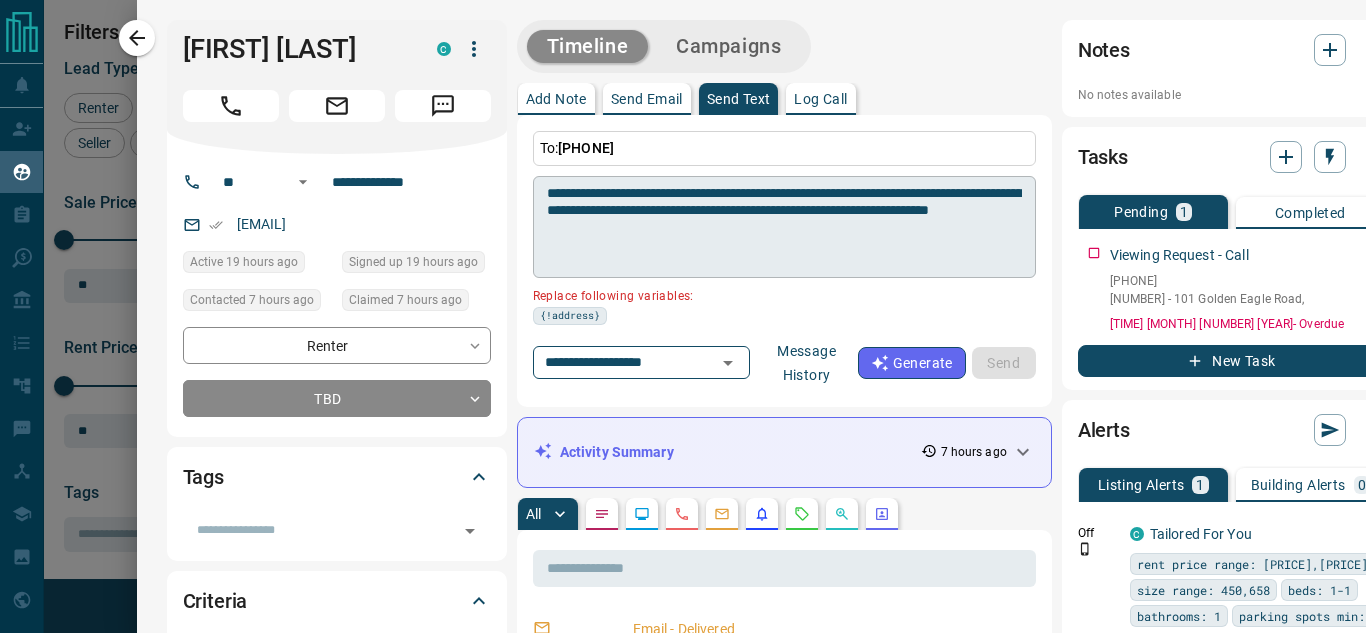 click on "**********" at bounding box center [784, 227] 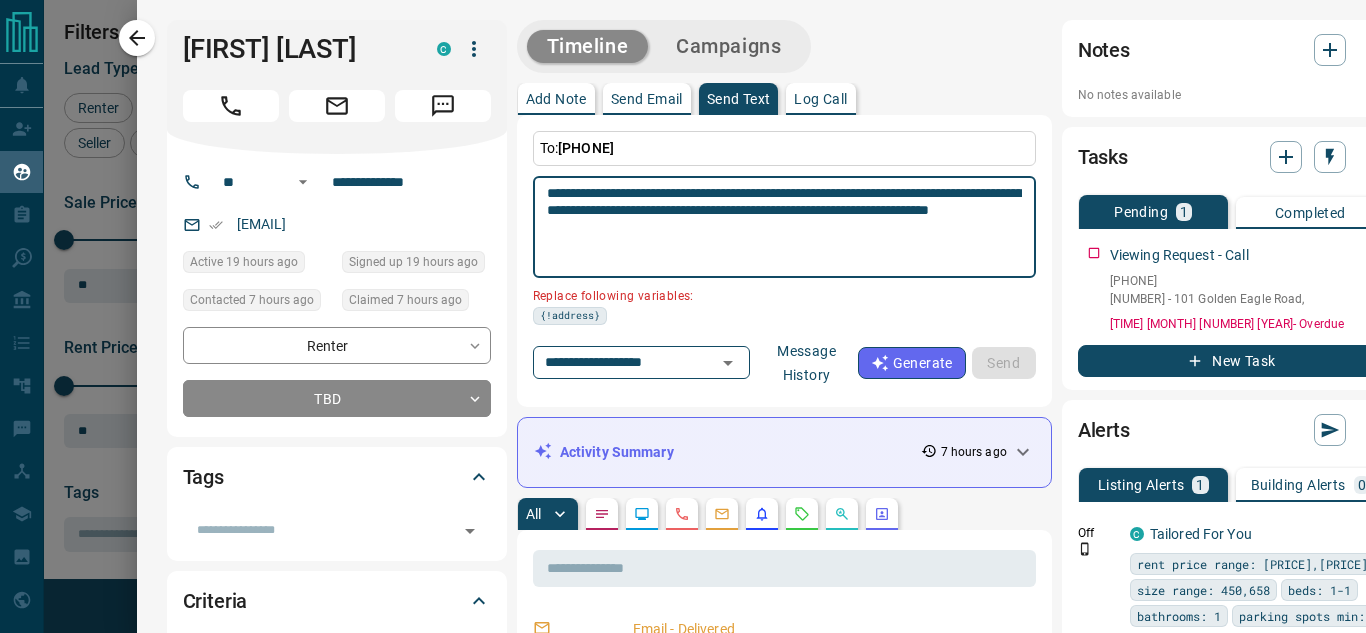 click on "**********" at bounding box center (784, 227) 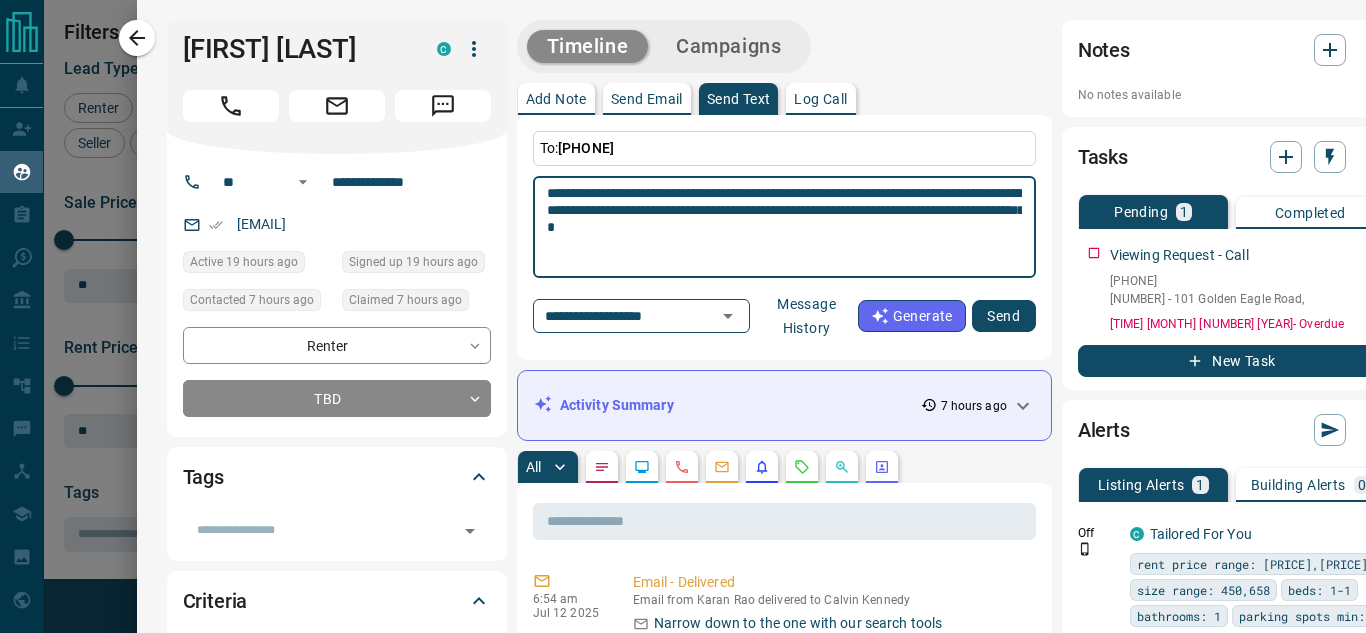 paste on "**********" 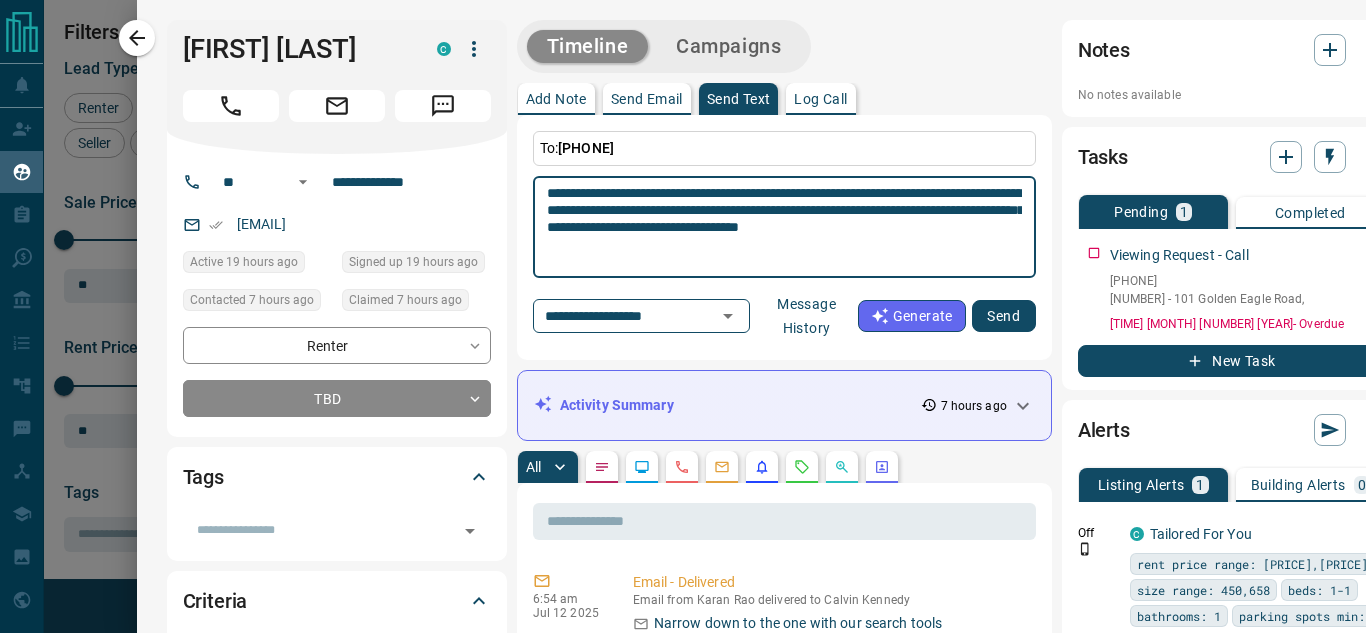 click on "**********" at bounding box center (784, 227) 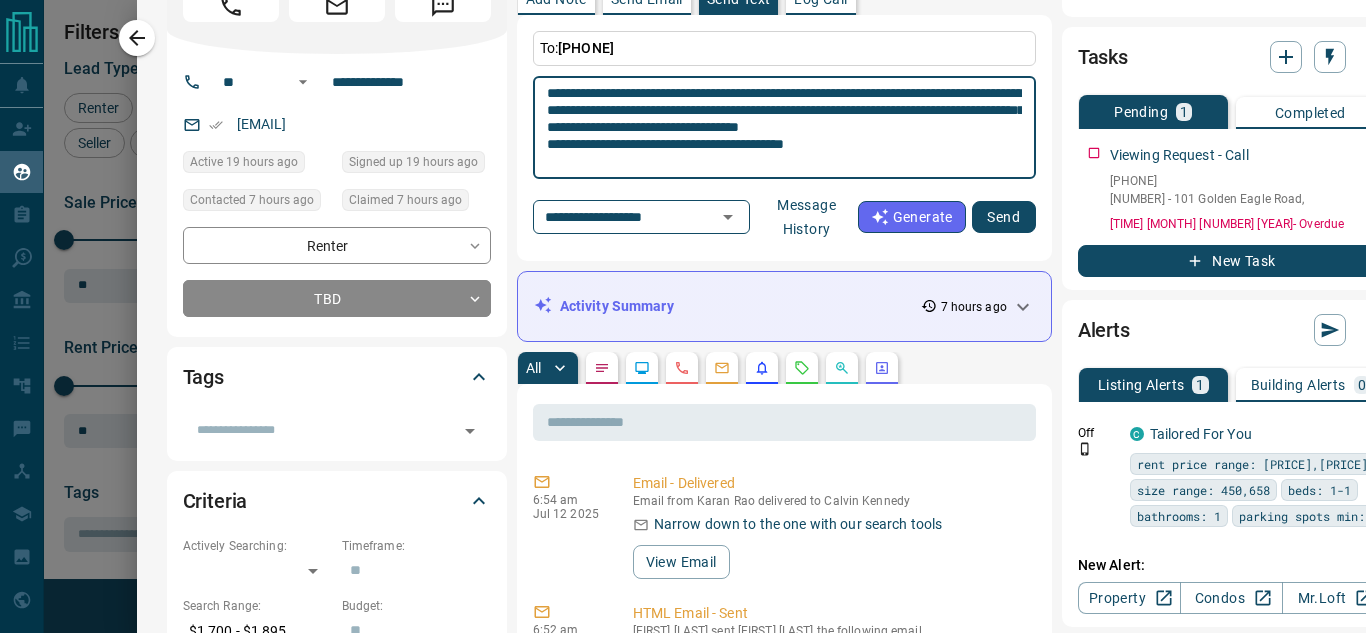 scroll, scrollTop: 0, scrollLeft: 0, axis: both 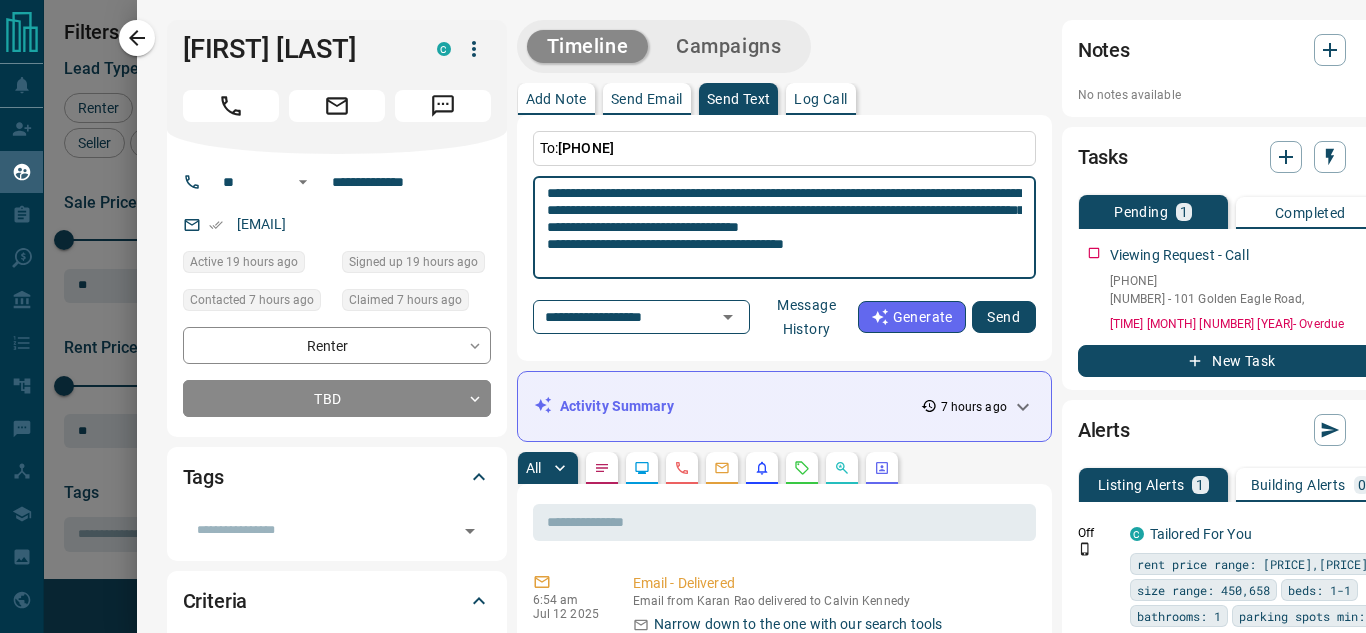 type on "**********" 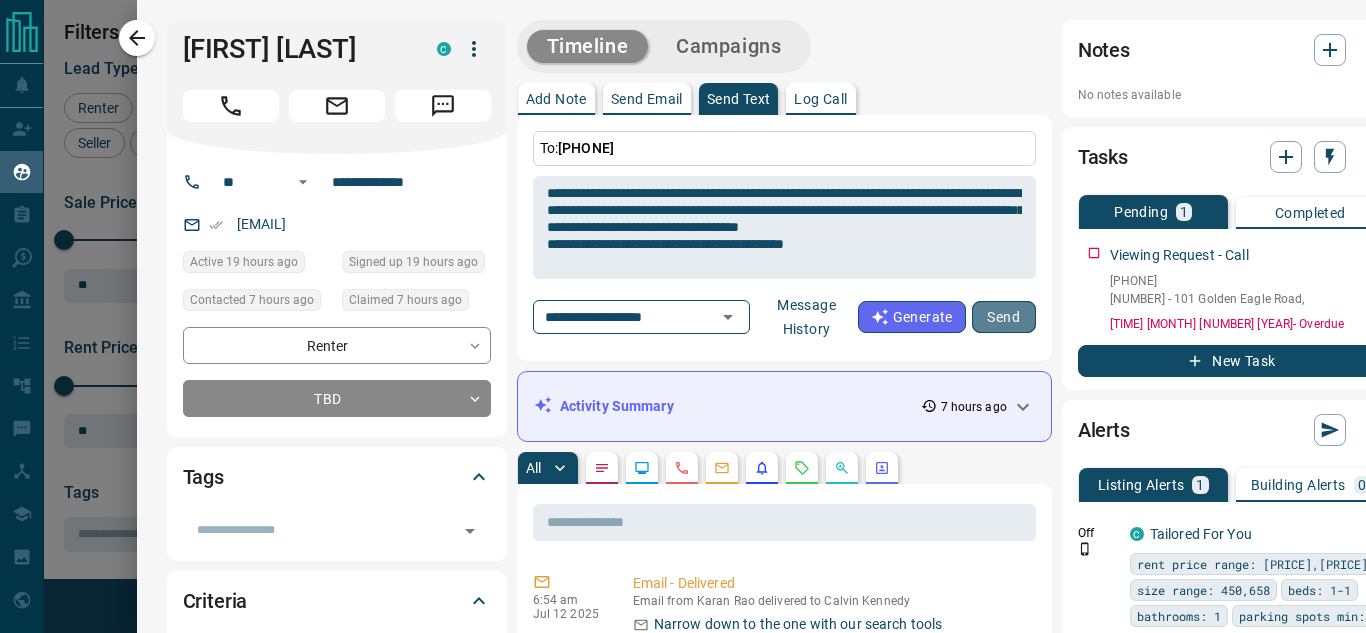 click on "Send" at bounding box center (1004, 317) 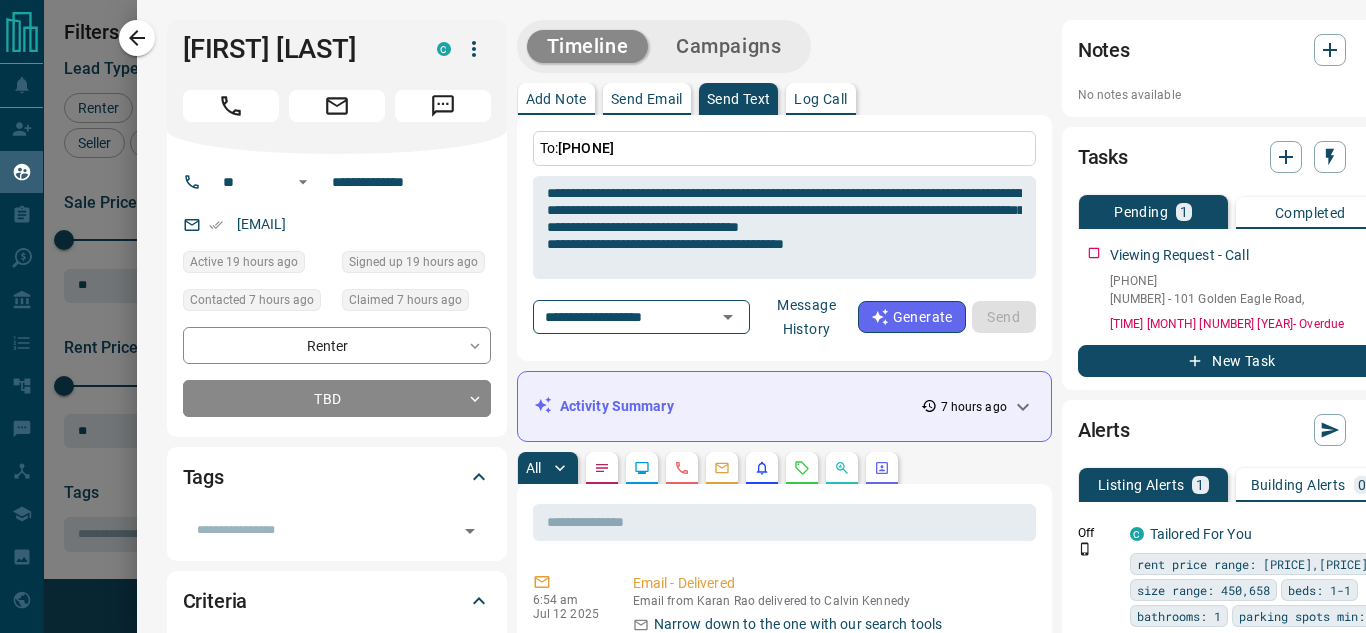 type 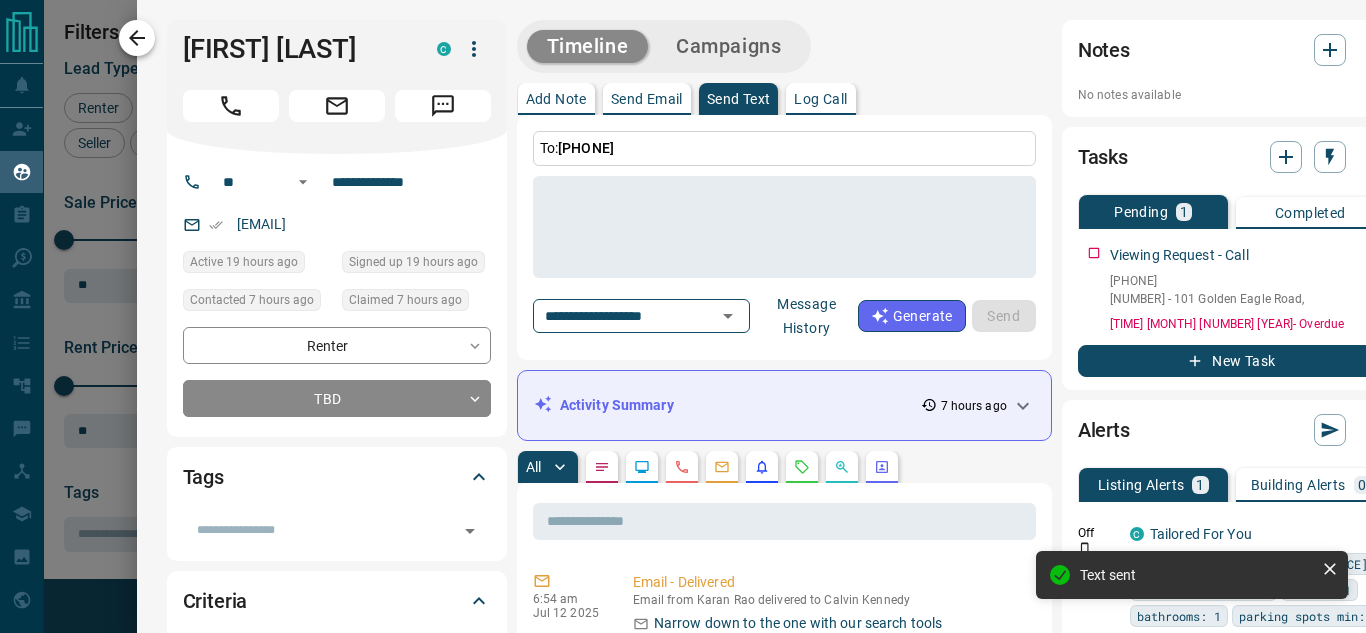 click 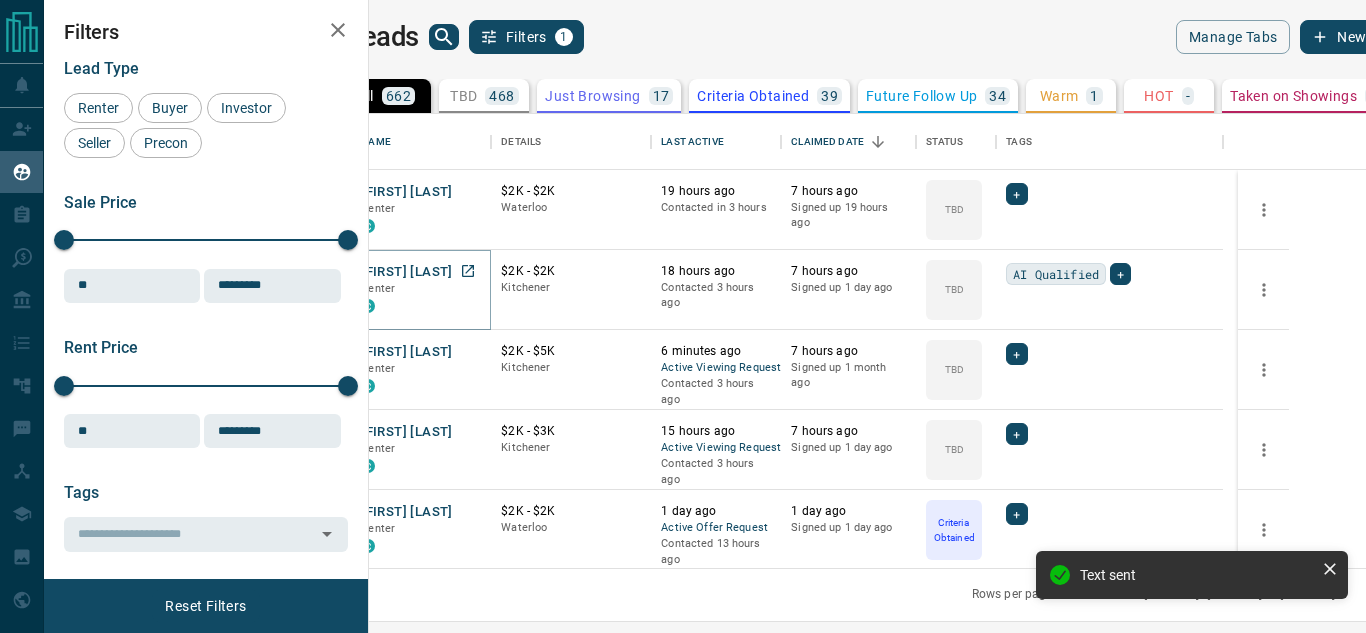 click on "[FIRST] [LAST]" at bounding box center (406, 272) 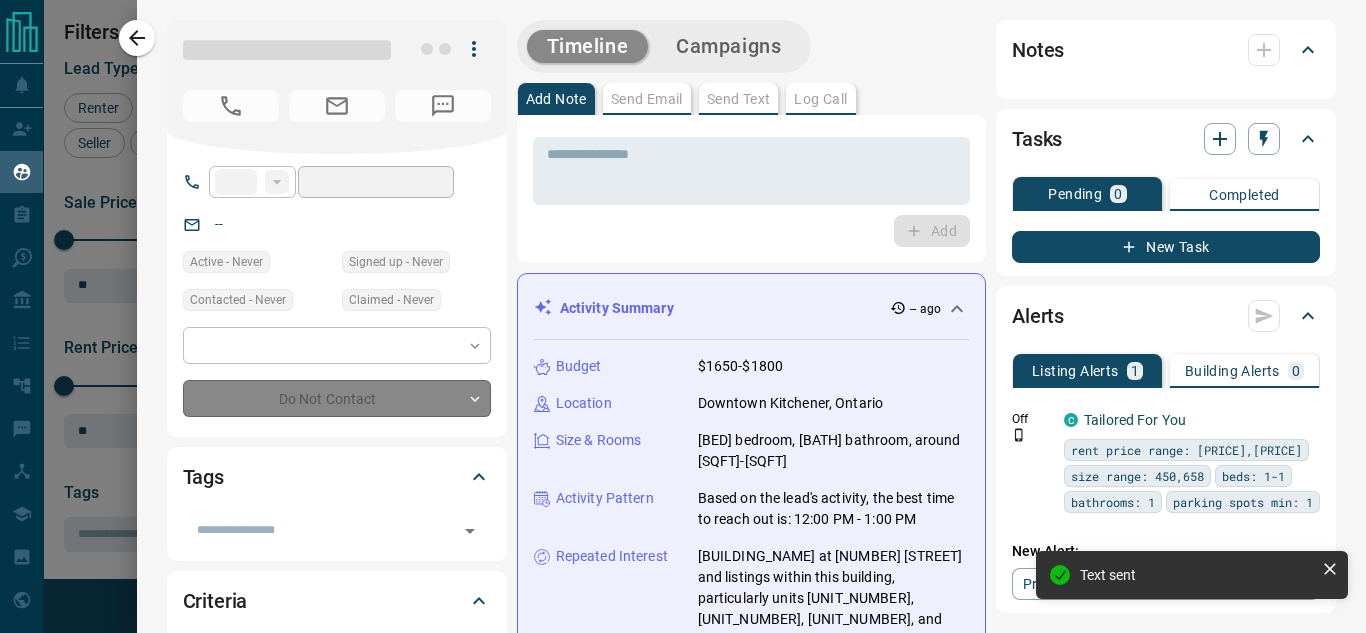 type on "**" 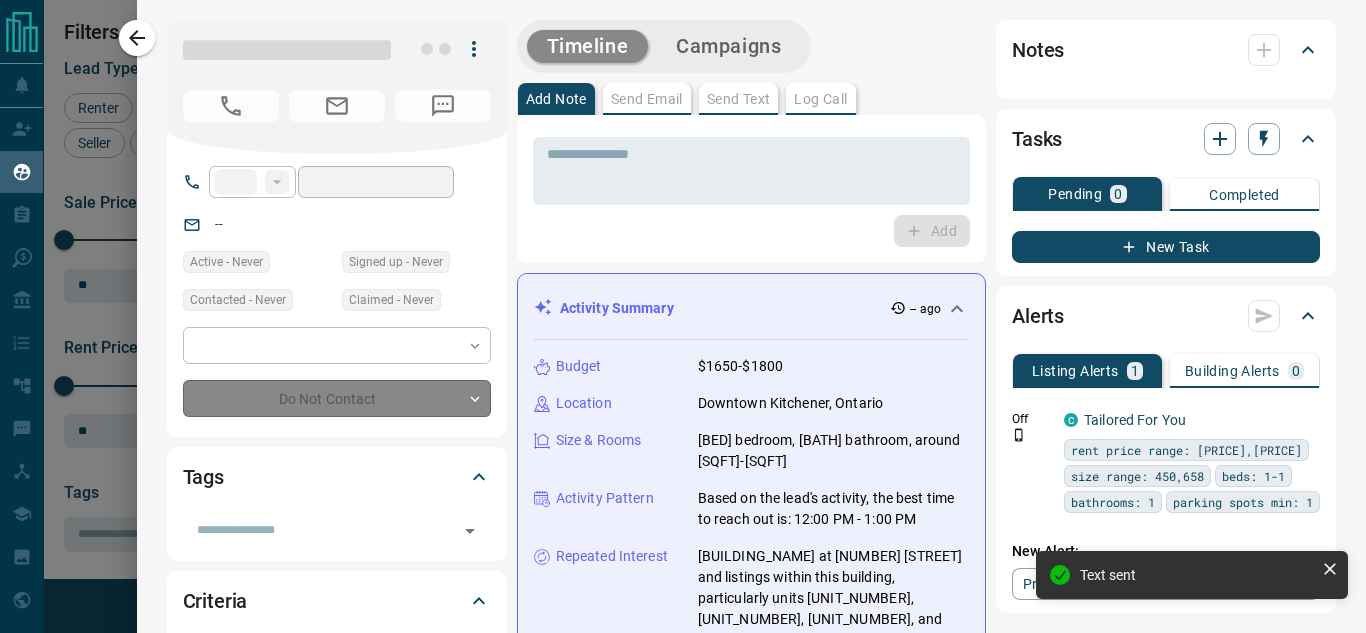 type on "**********" 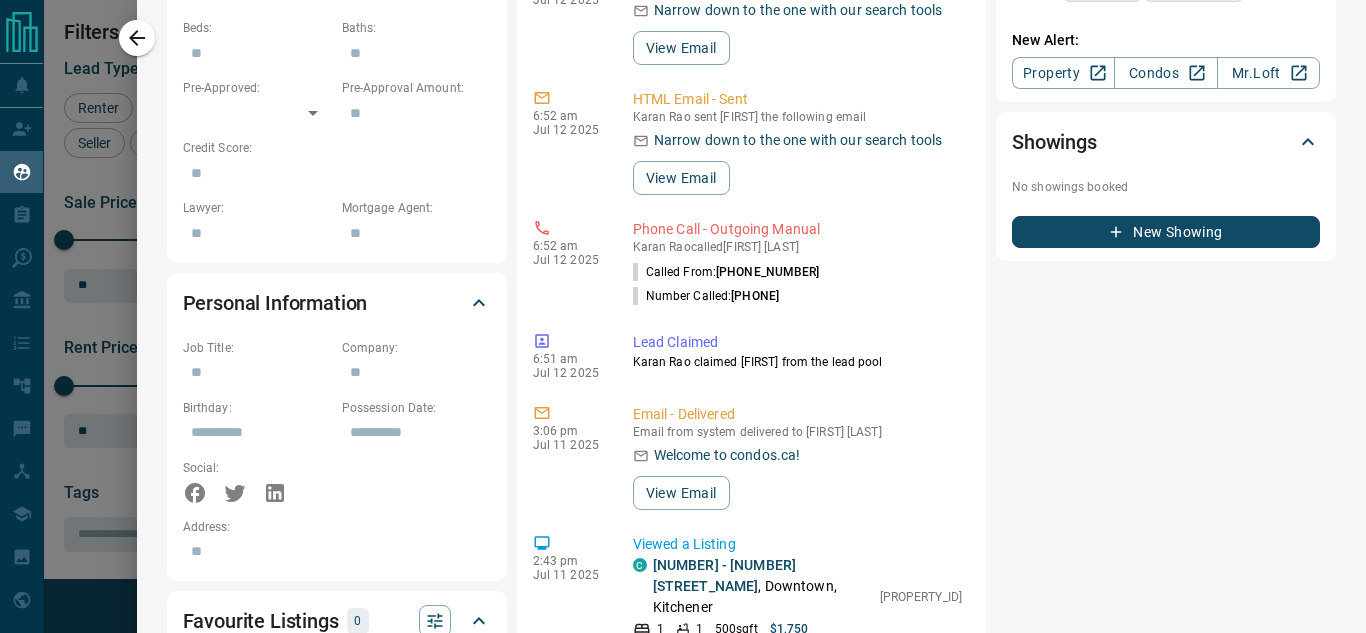scroll, scrollTop: 1000, scrollLeft: 0, axis: vertical 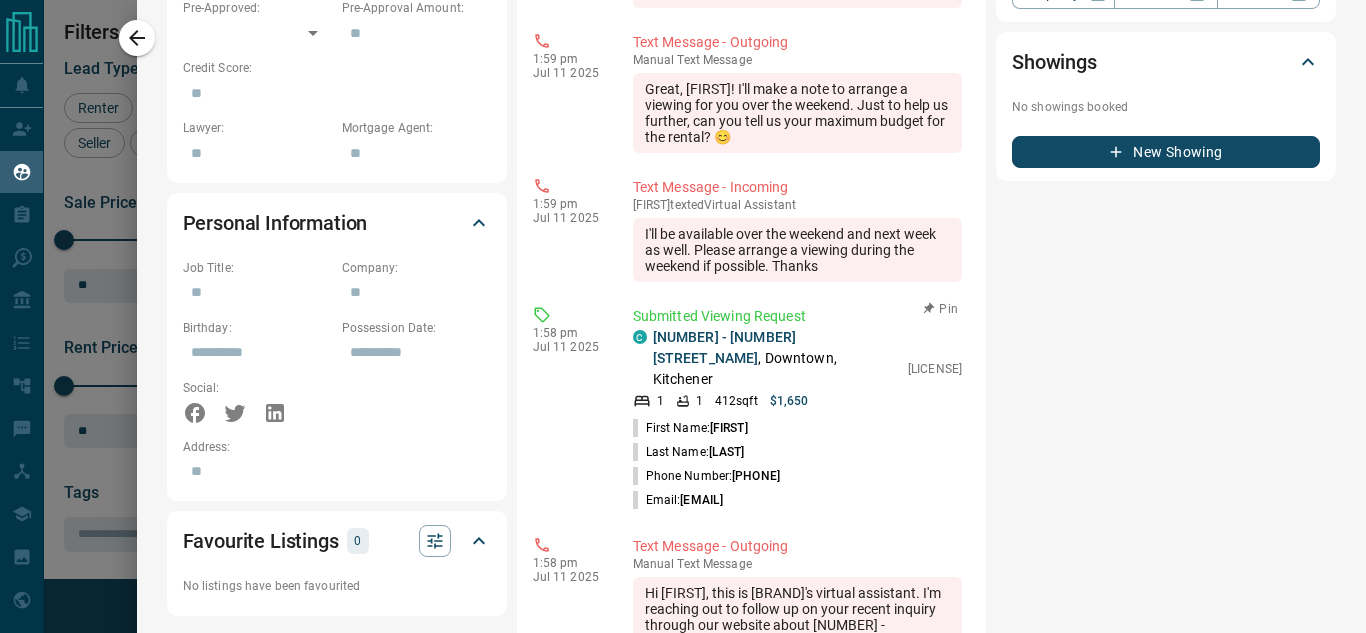 click on "[NUMBER] - [NUMBER] [STREET], [CITY], [CITY]" at bounding box center [775, 358] 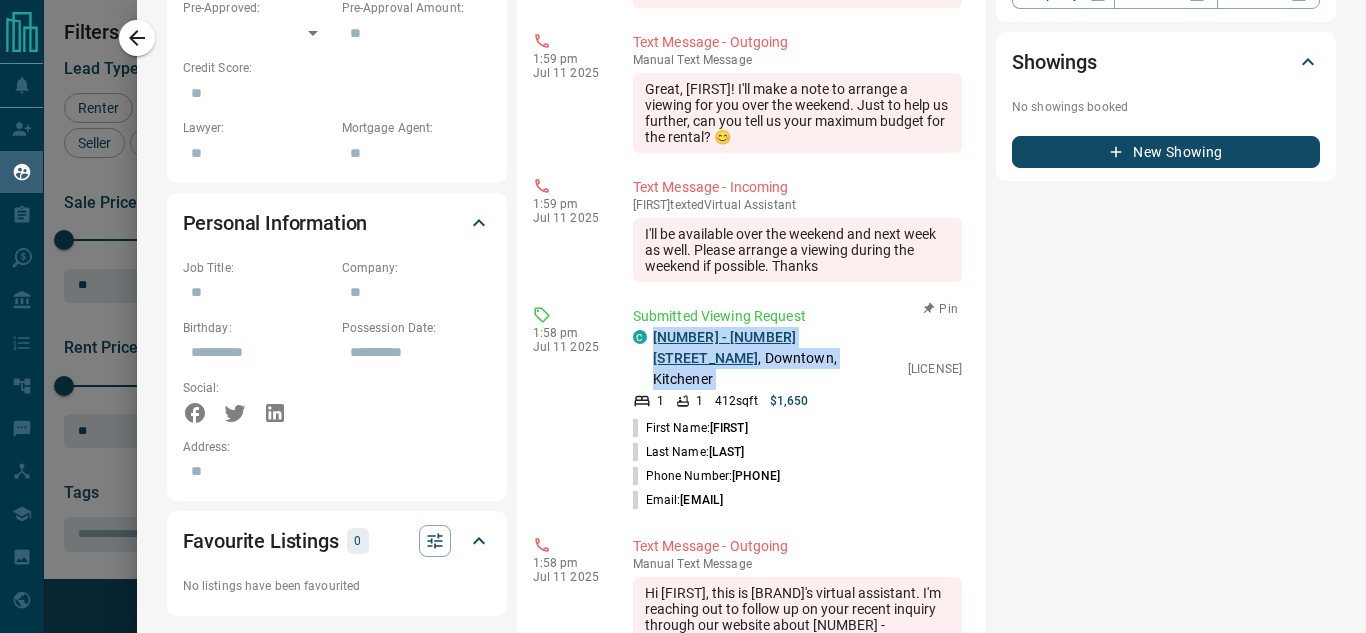 drag, startPoint x: 791, startPoint y: 410, endPoint x: 655, endPoint y: 390, distance: 137.46272 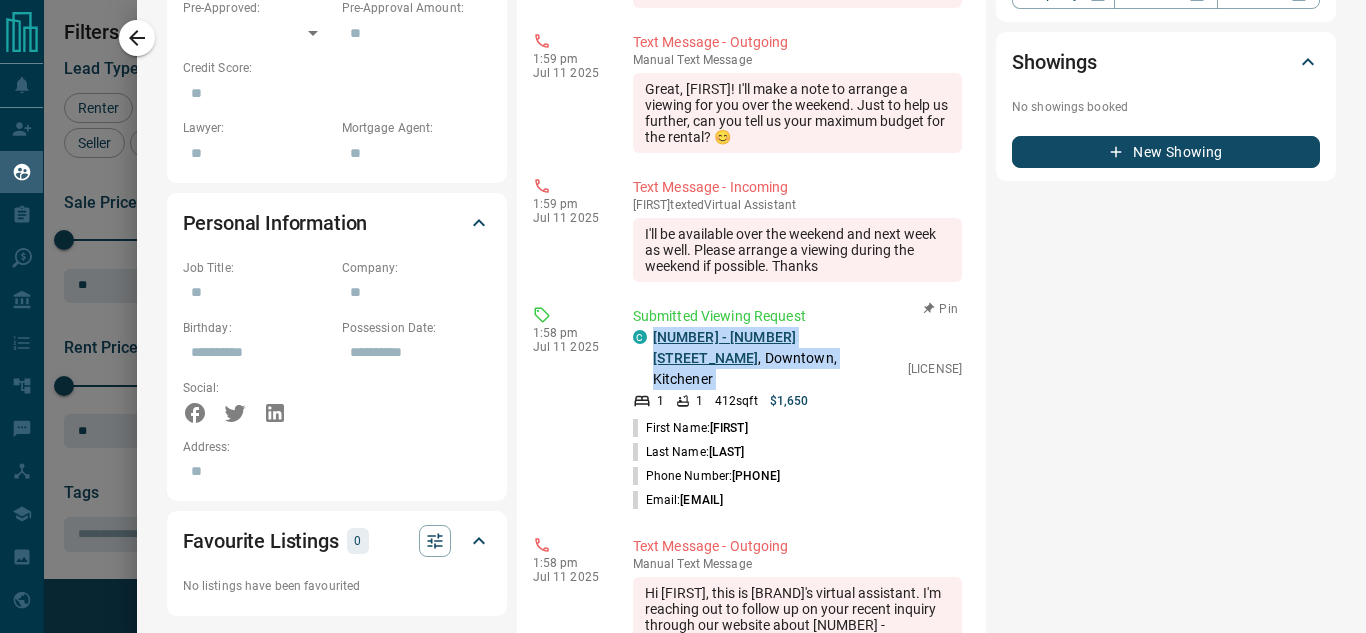 click on "[NUMBER] - [NUMBER] [STREET], [CITY], [CITY]" at bounding box center (775, 358) 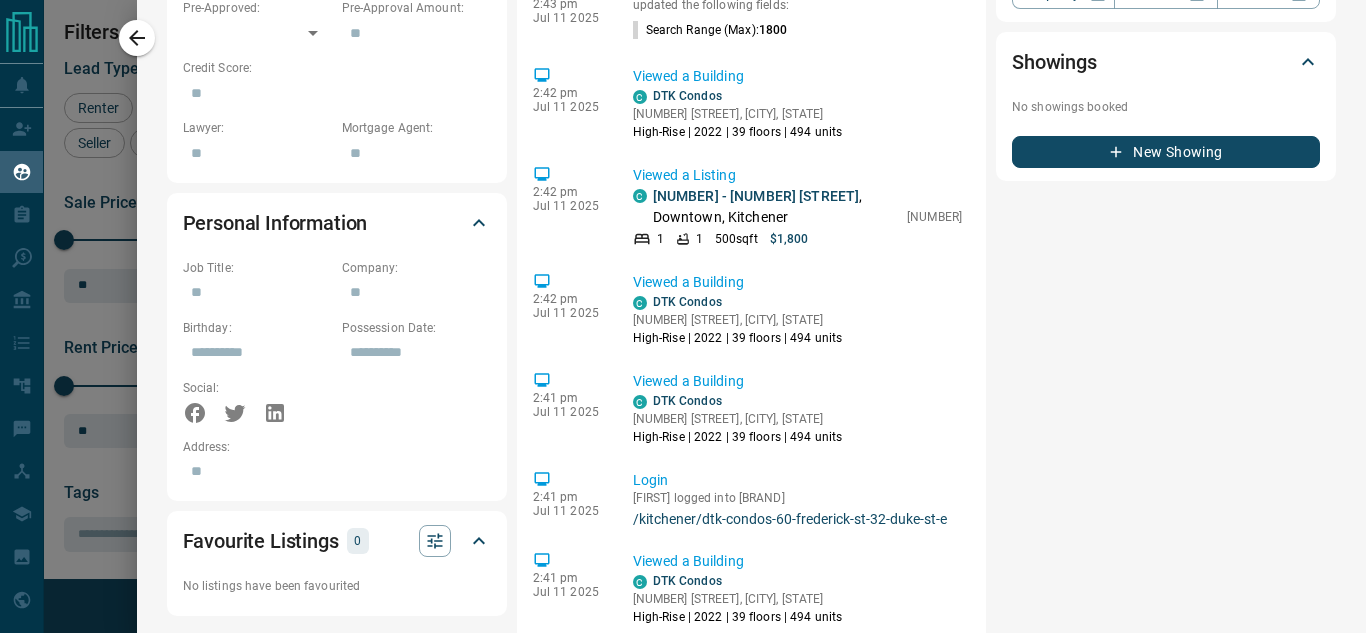scroll, scrollTop: 0, scrollLeft: 0, axis: both 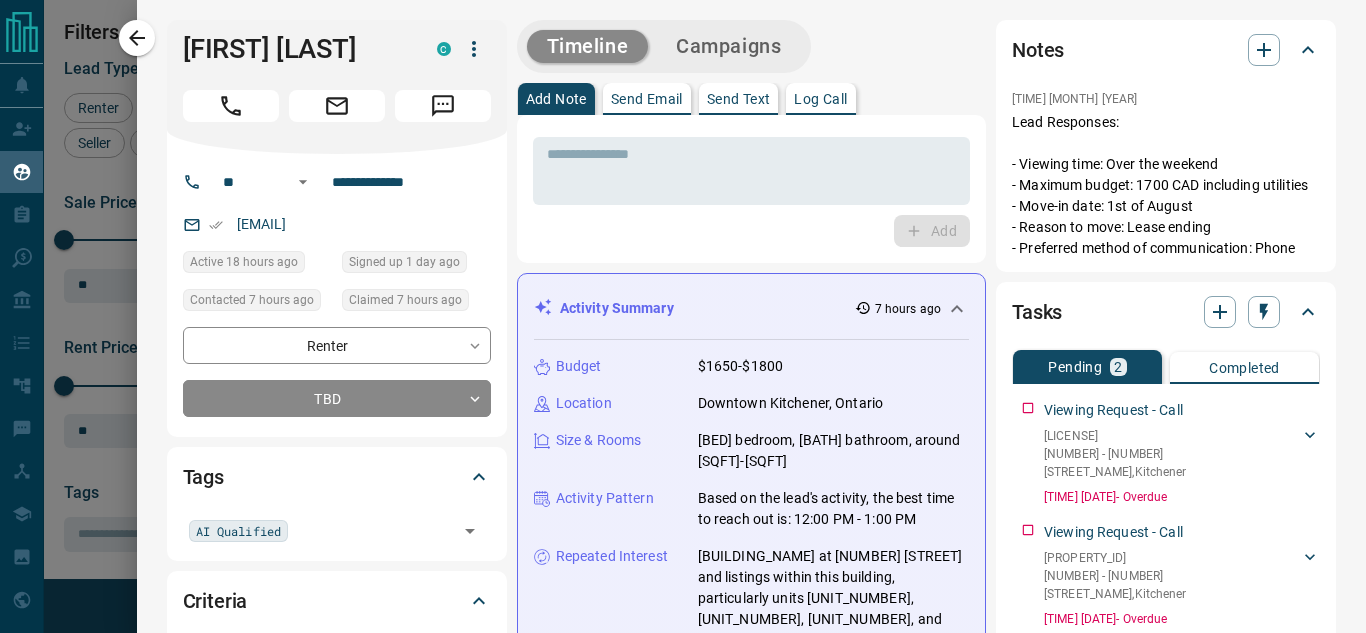 click on "Send Text" at bounding box center (739, 99) 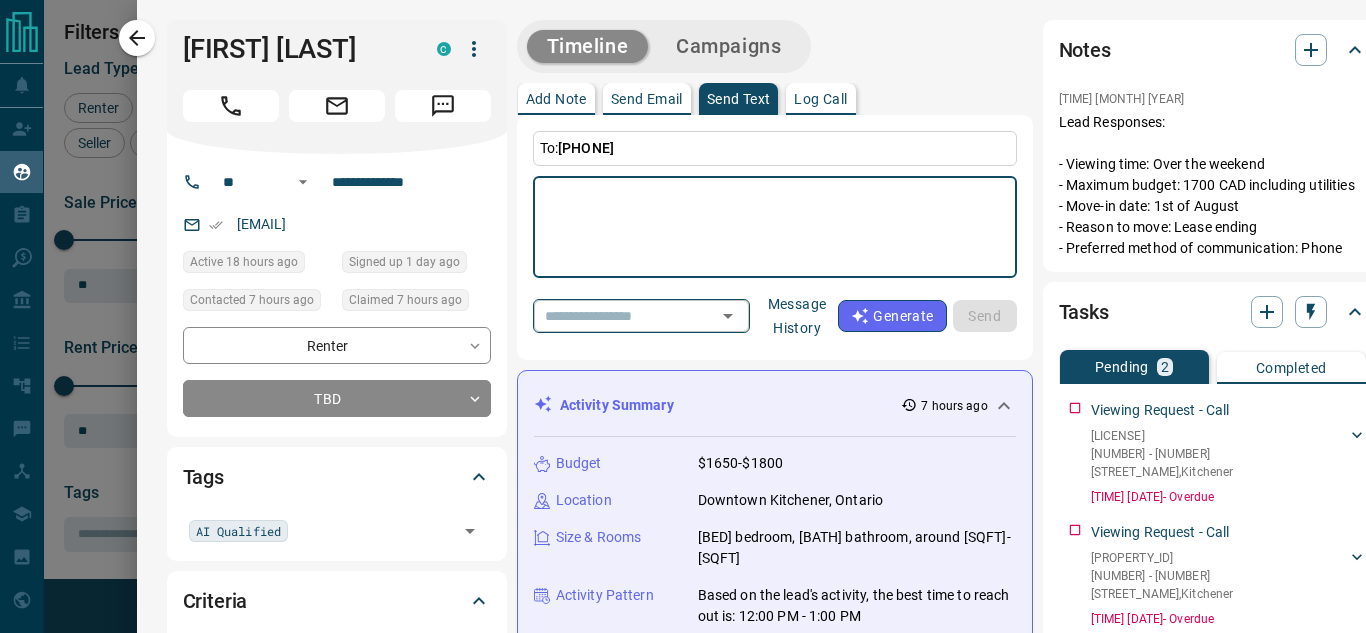 click 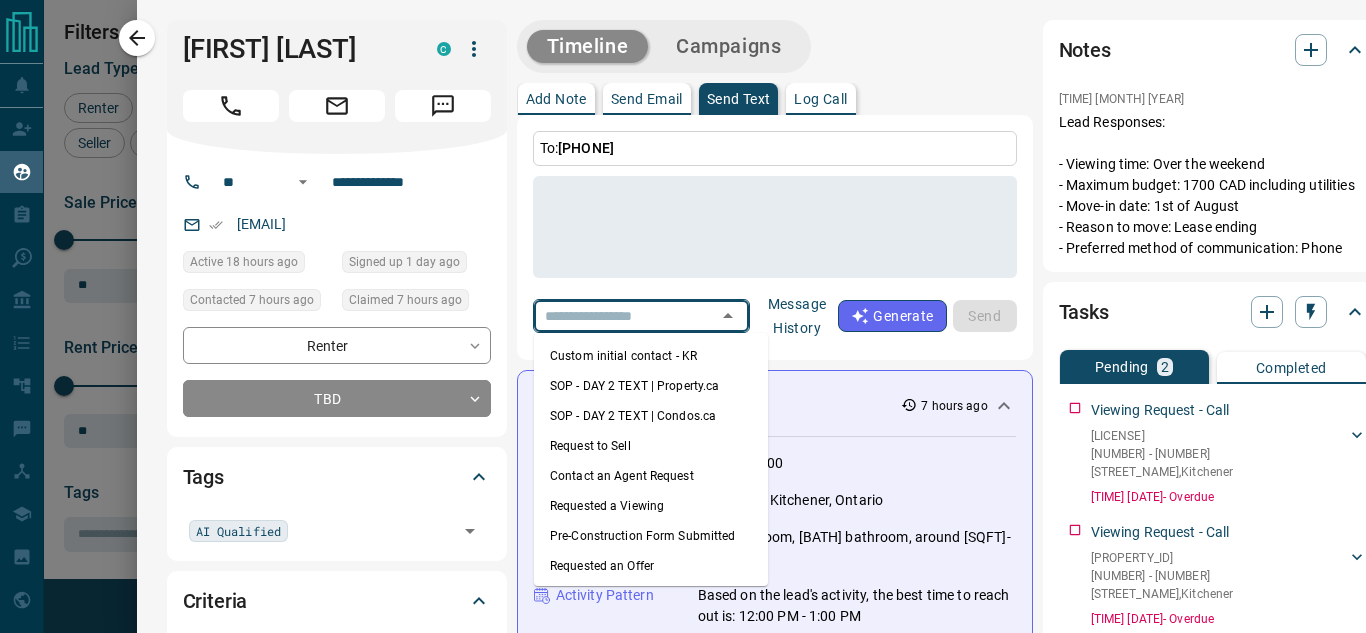 click on "Requested a Viewing" at bounding box center (651, 506) 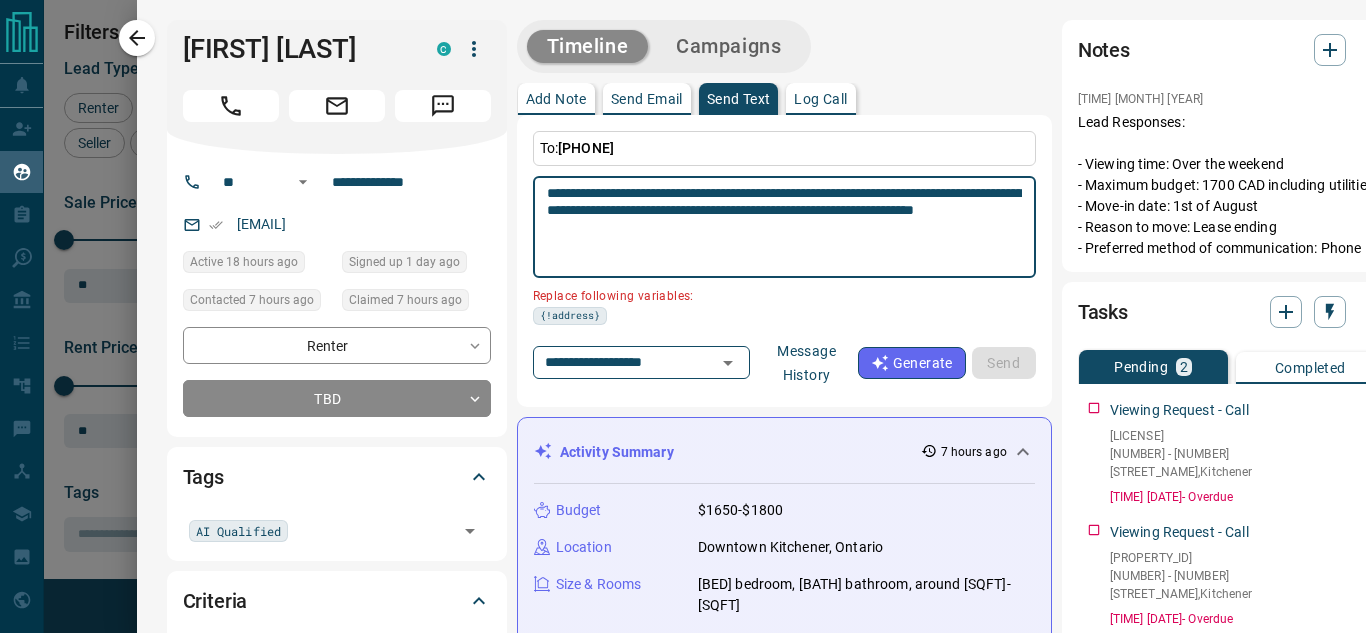 drag, startPoint x: 608, startPoint y: 213, endPoint x: 533, endPoint y: 215, distance: 75.026665 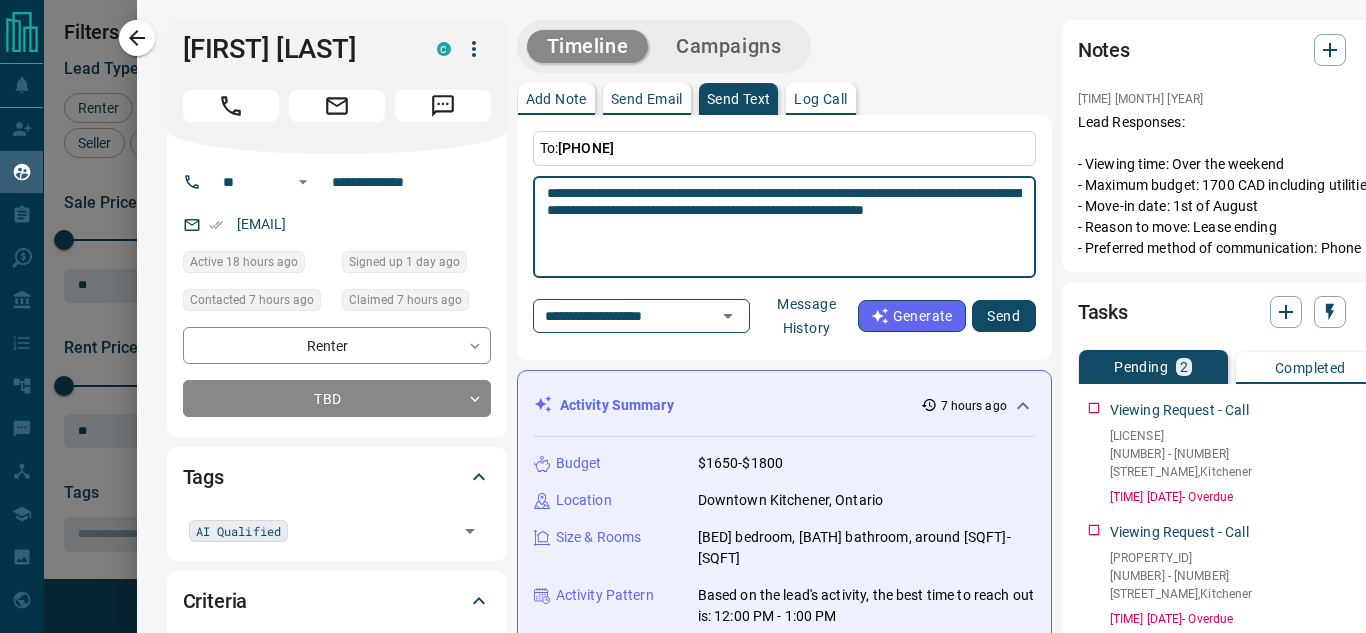 paste on "**********" 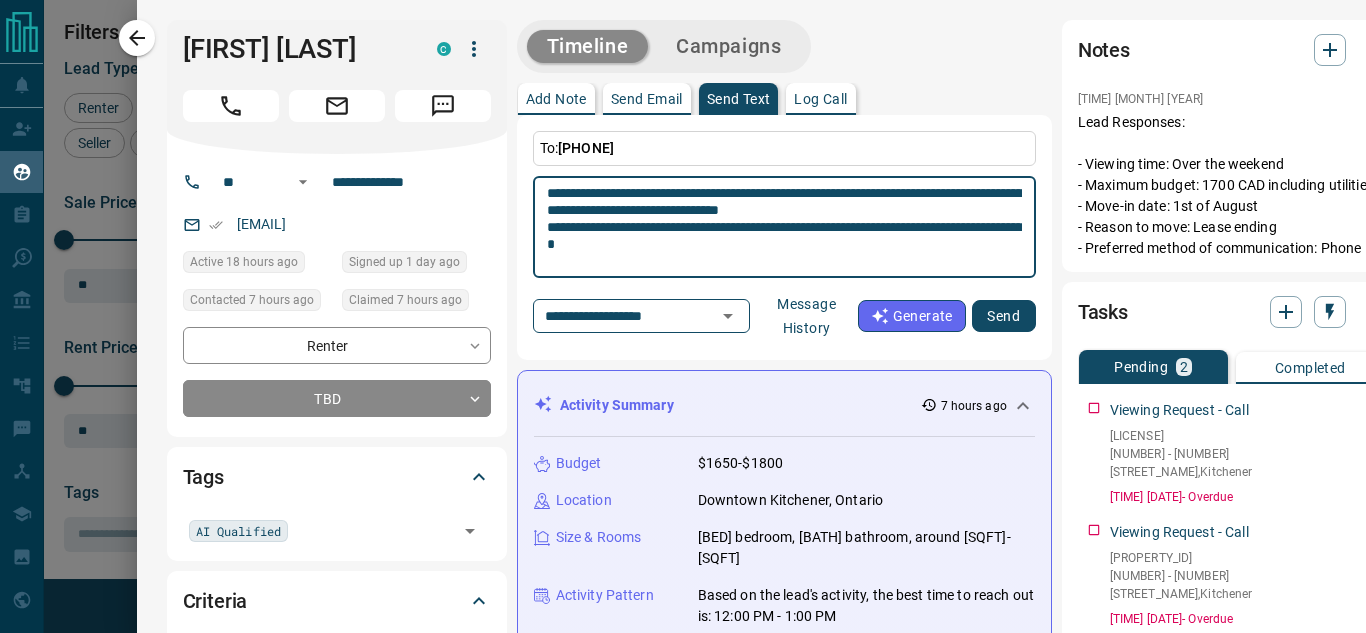 click on "**********" at bounding box center [784, 227] 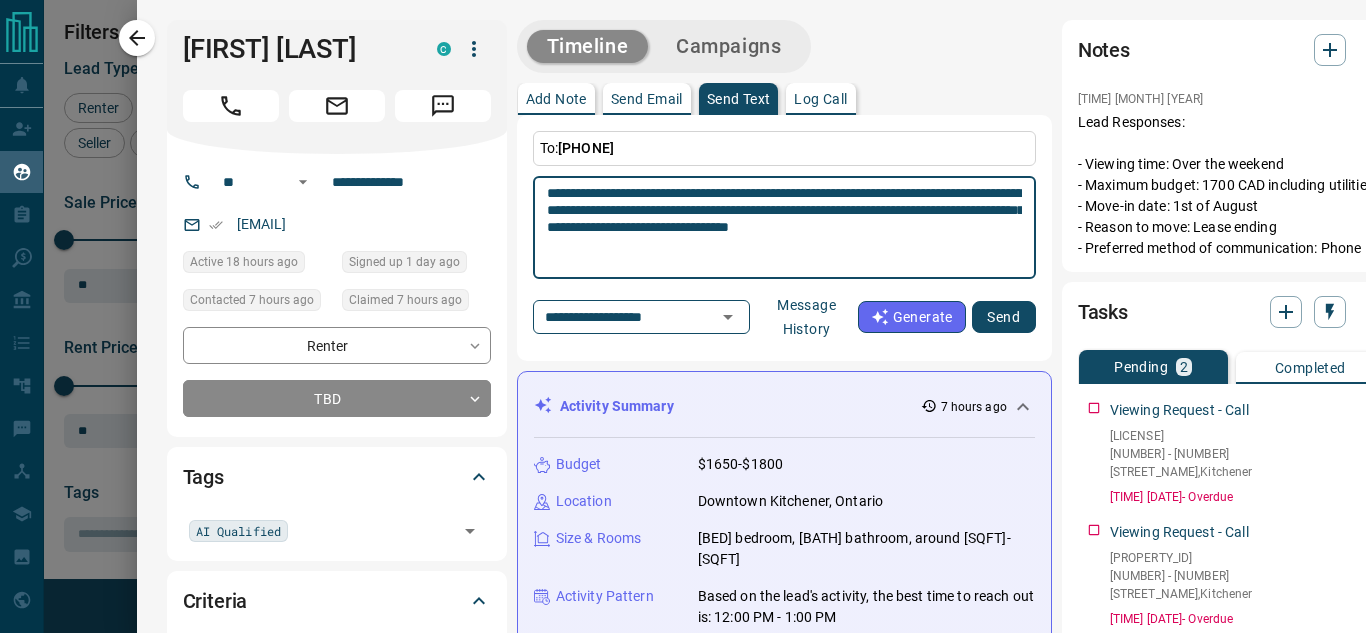 type on "**********" 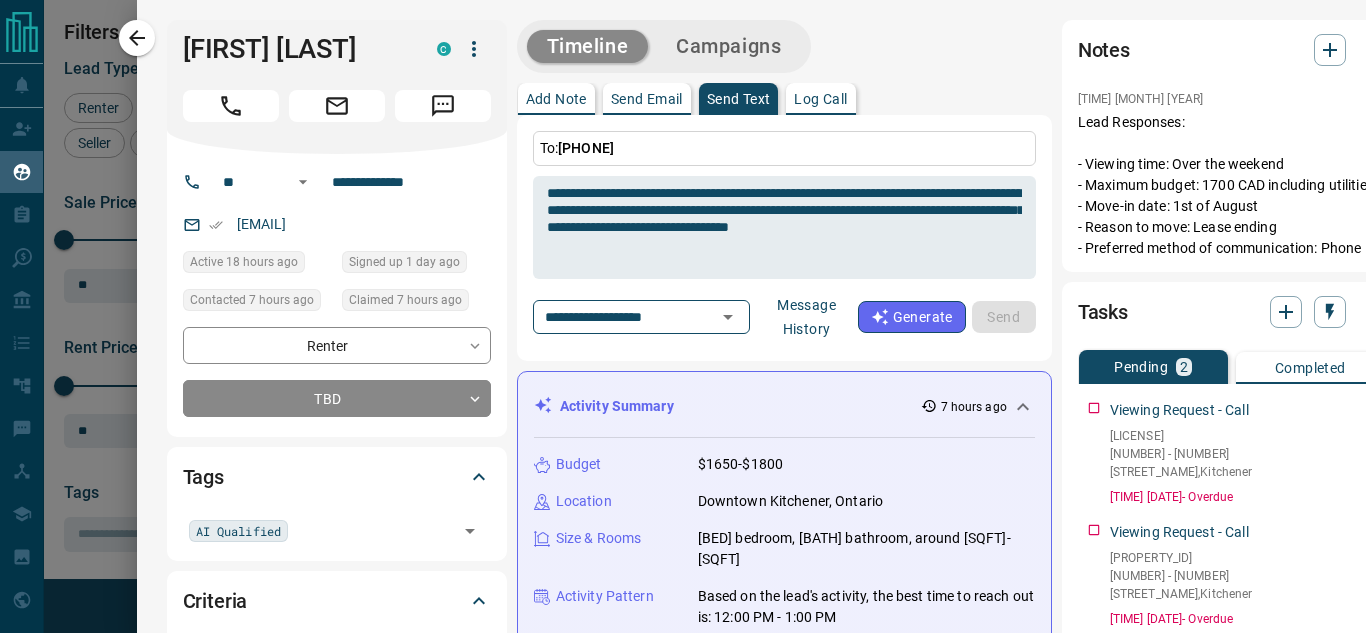 type 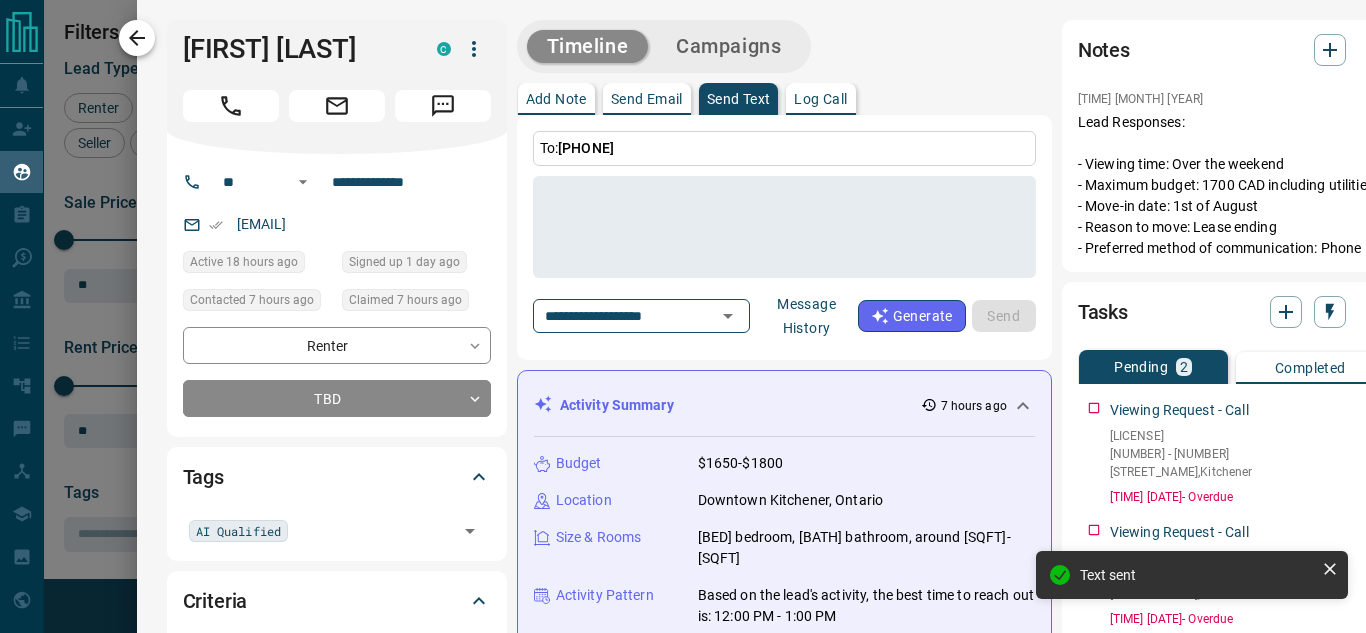 click 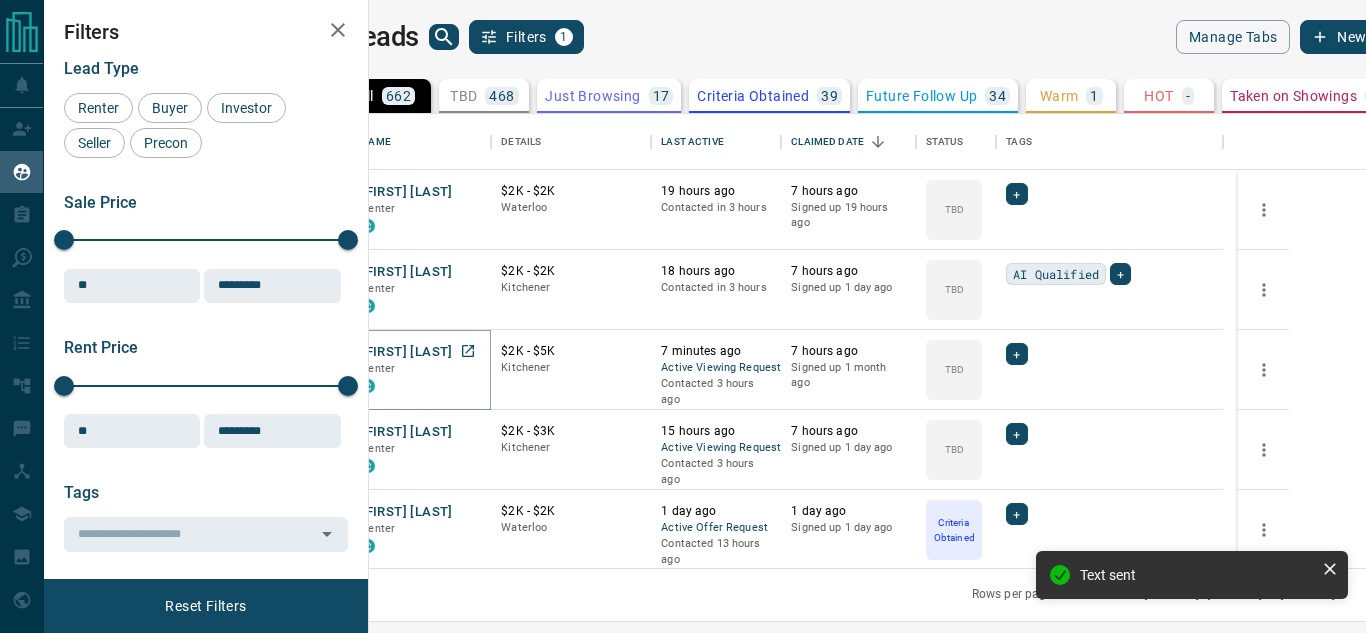 click on "[FIRST] [LAST]" at bounding box center (406, 352) 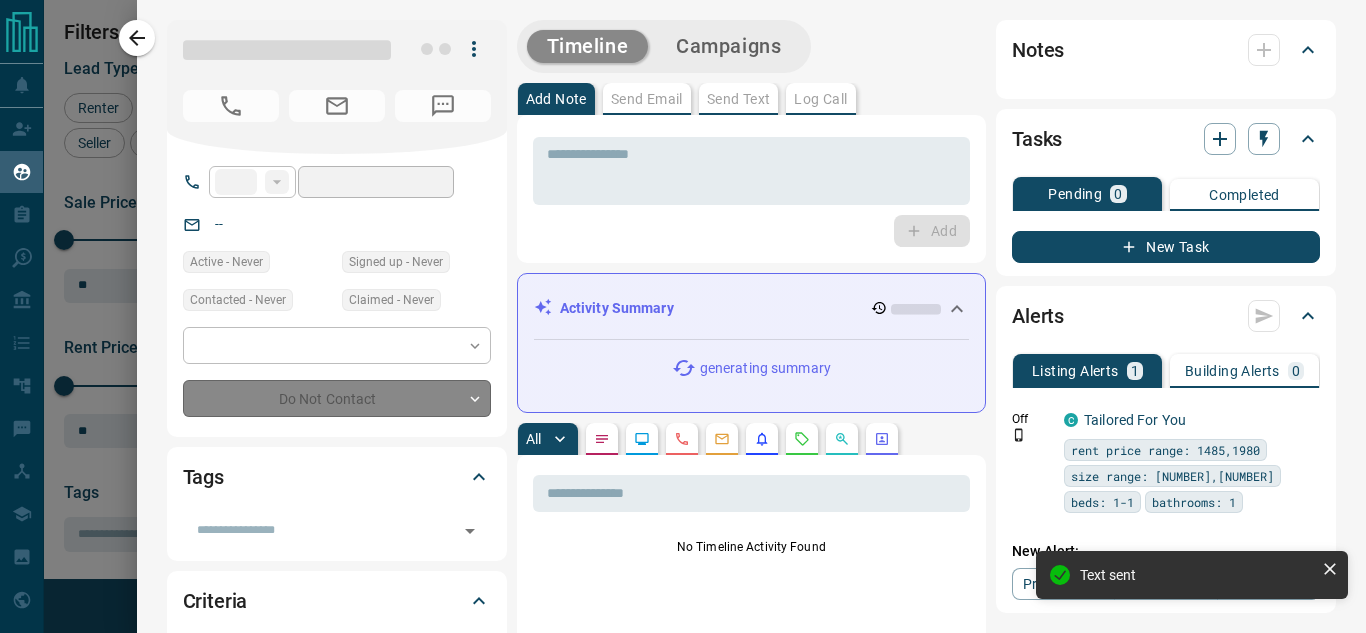 type on "**" 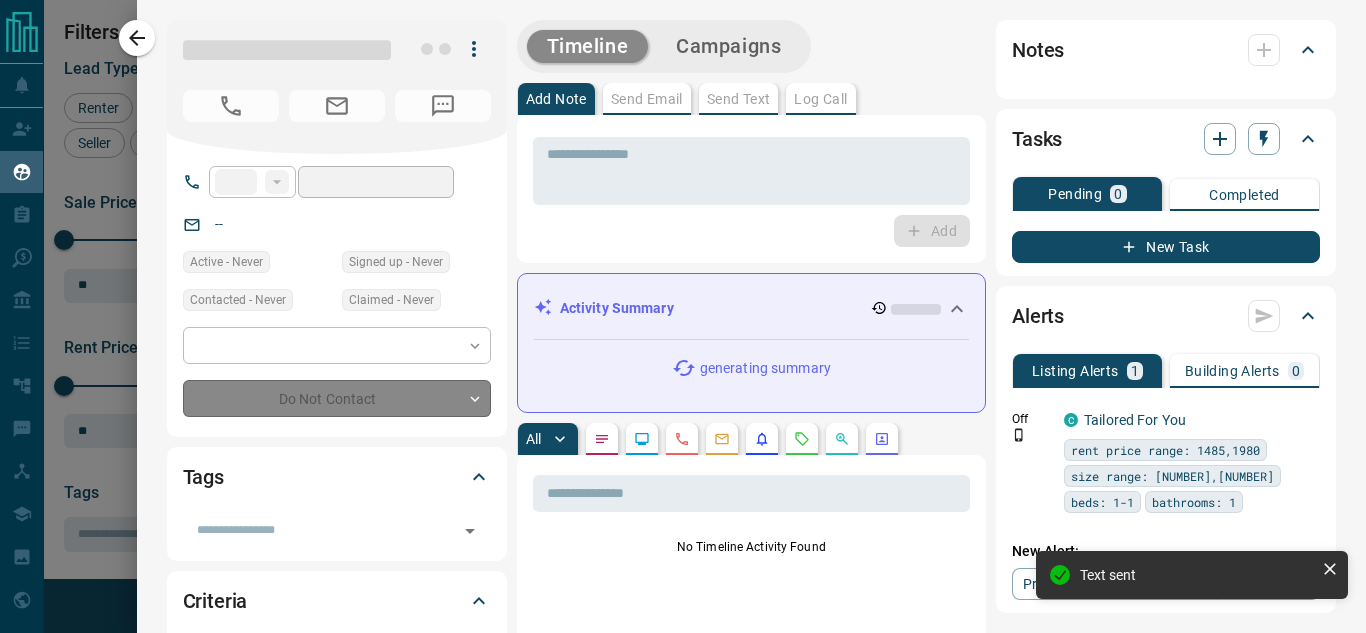 type on "**********" 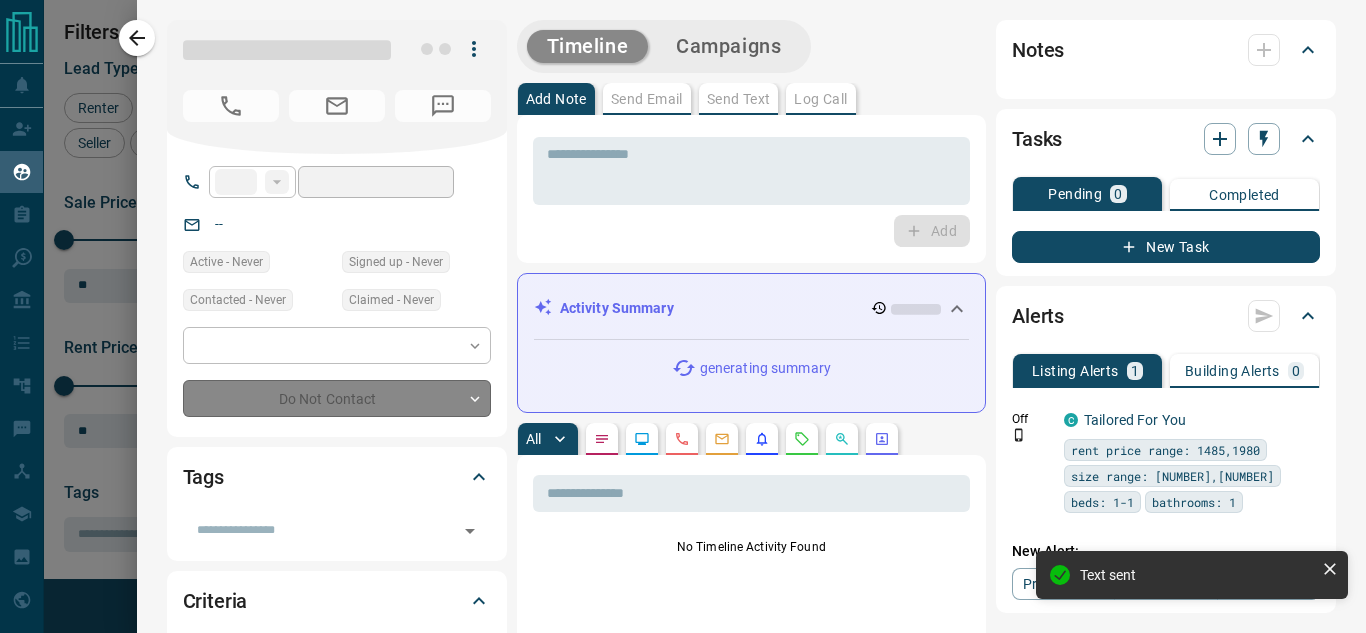 type on "**" 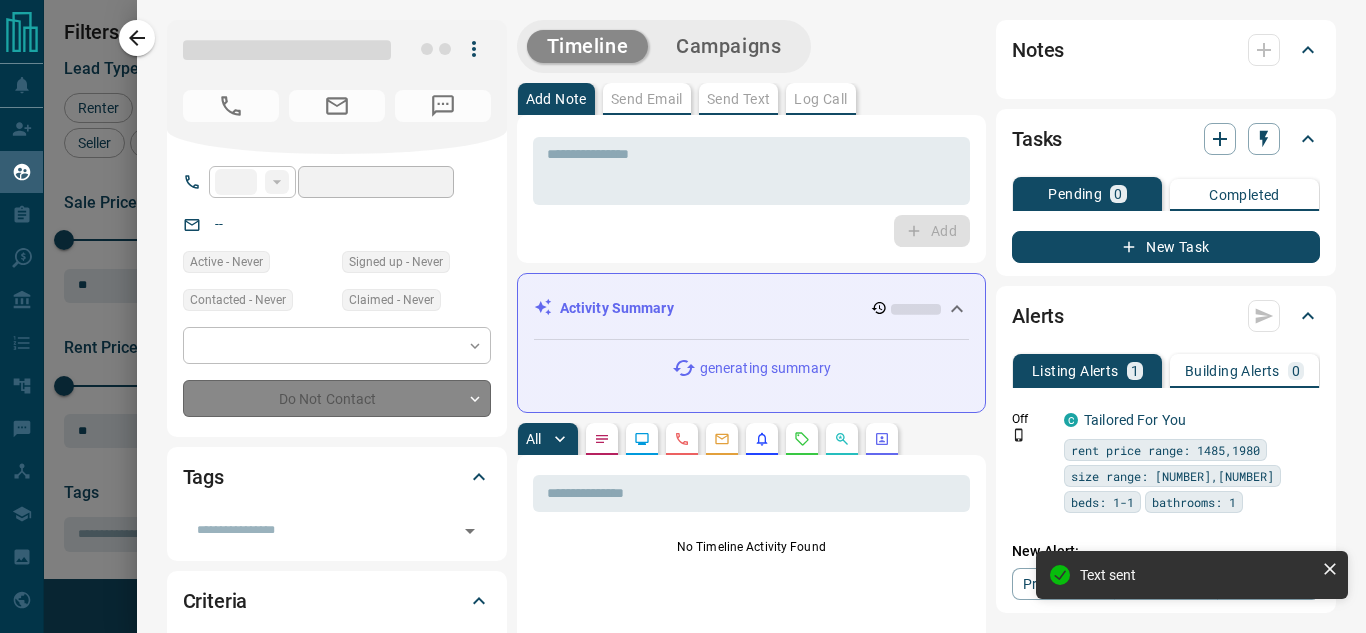 type on "*" 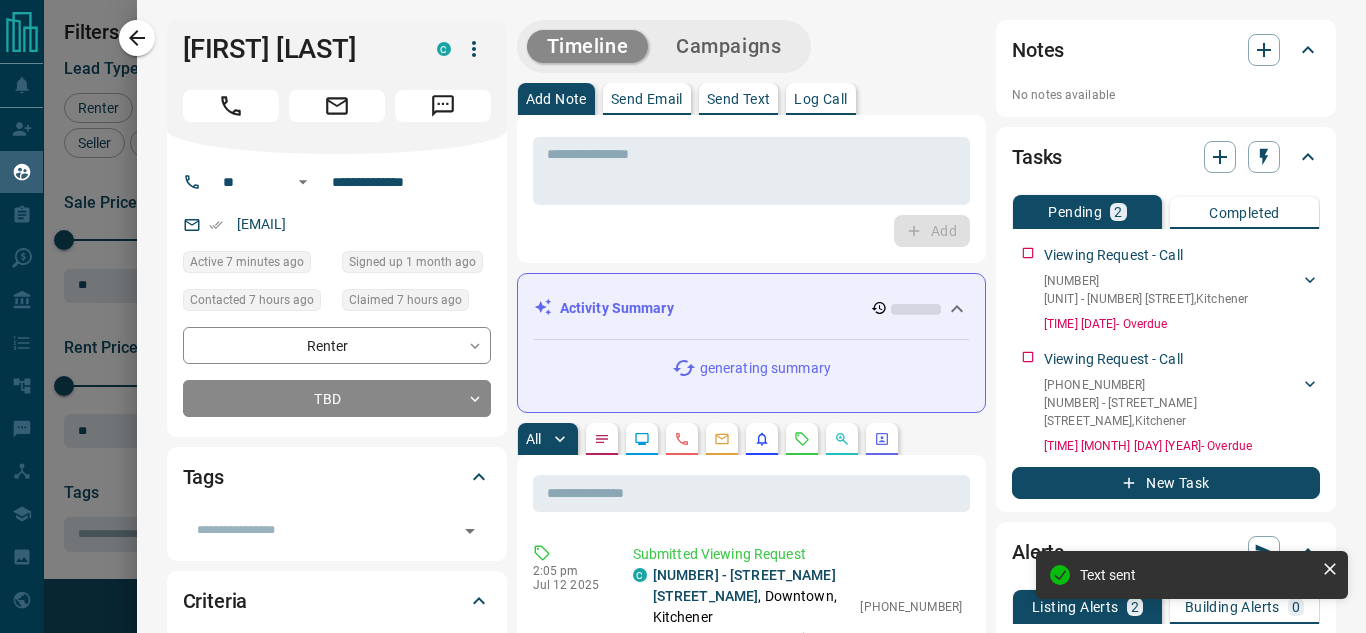 click on "Send Text" at bounding box center (739, 99) 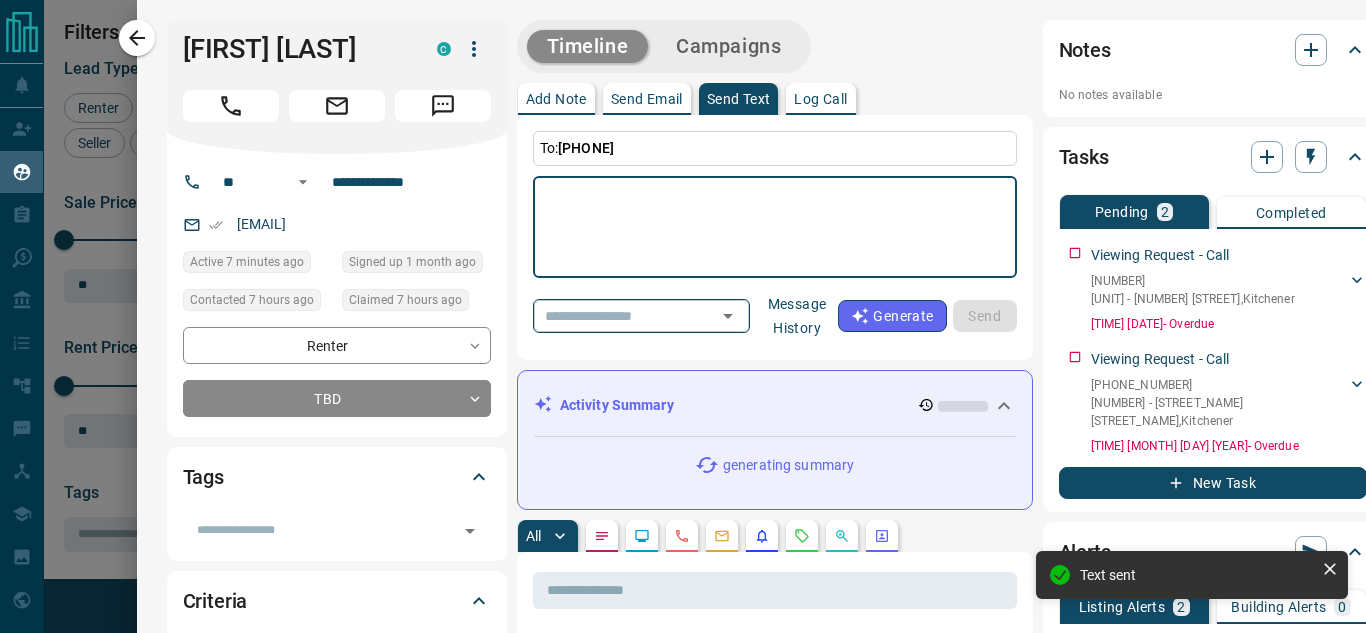 click on "​" at bounding box center [641, 315] 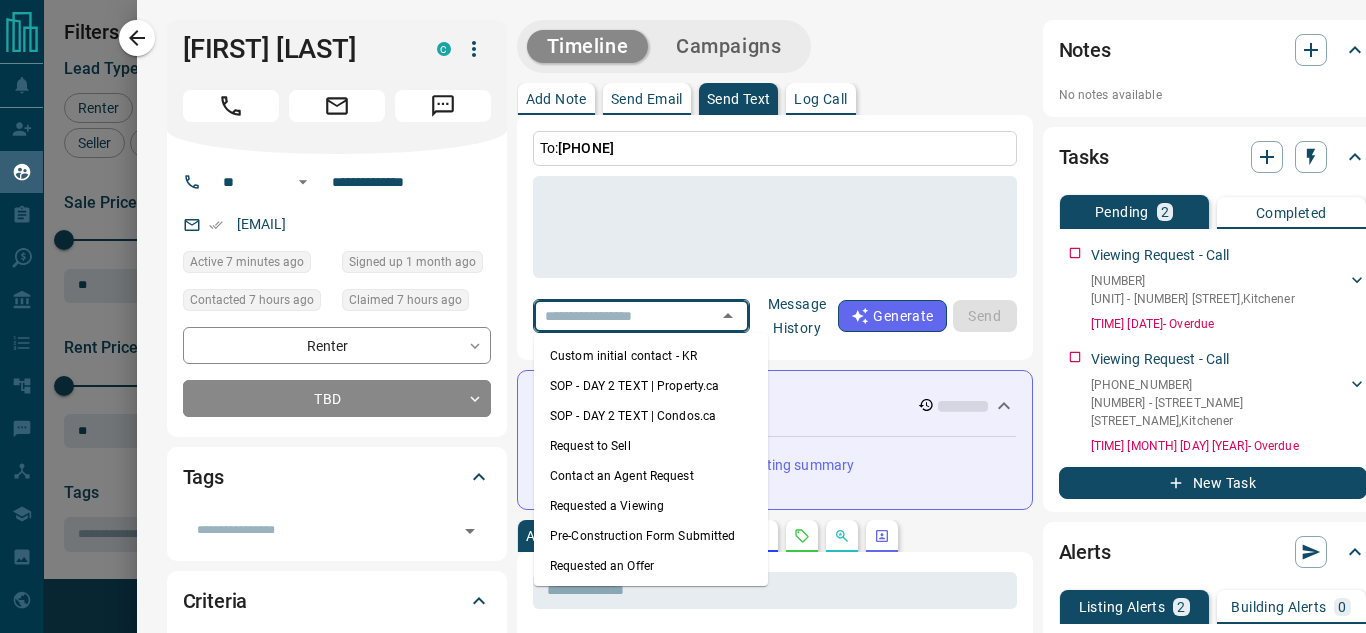click on "Requested a Viewing" at bounding box center (651, 506) 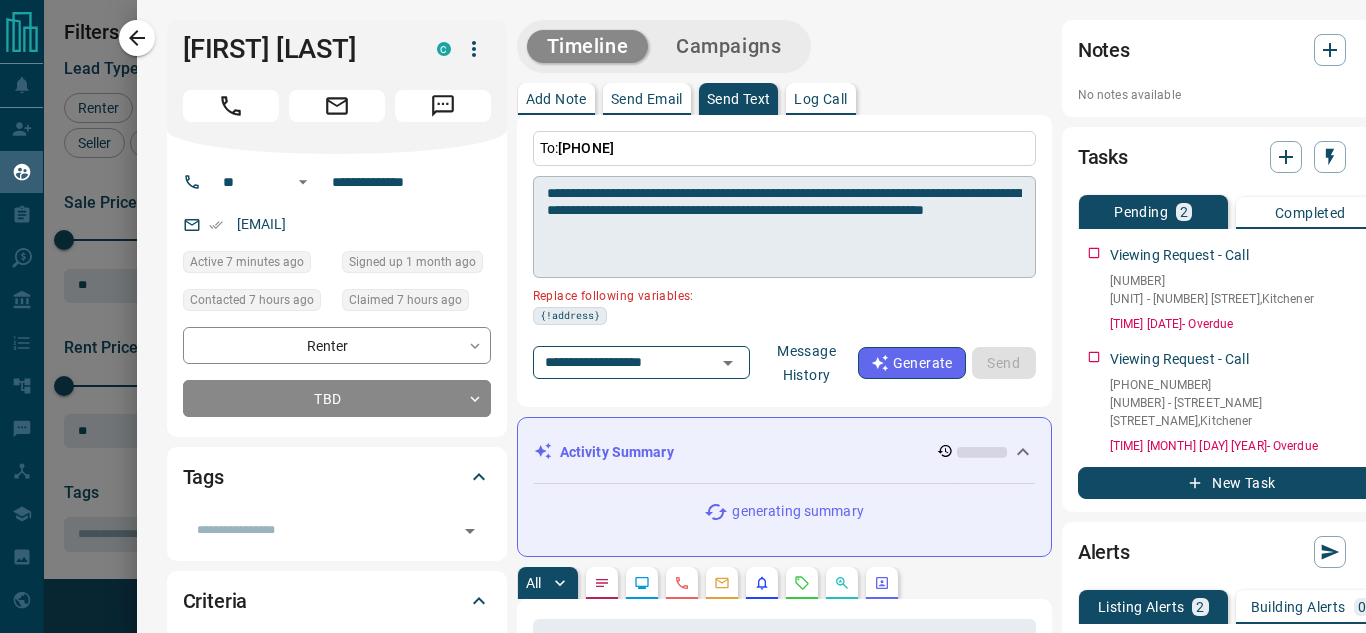 click on "**********" at bounding box center (784, 227) 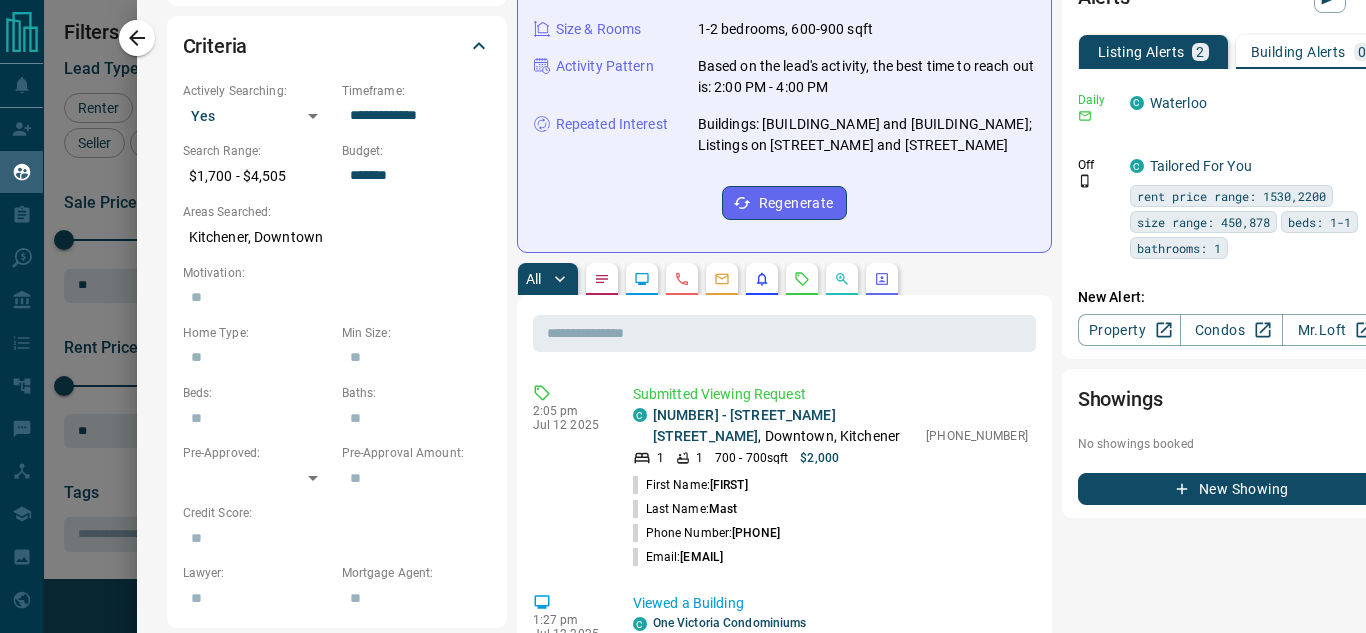 scroll, scrollTop: 800, scrollLeft: 0, axis: vertical 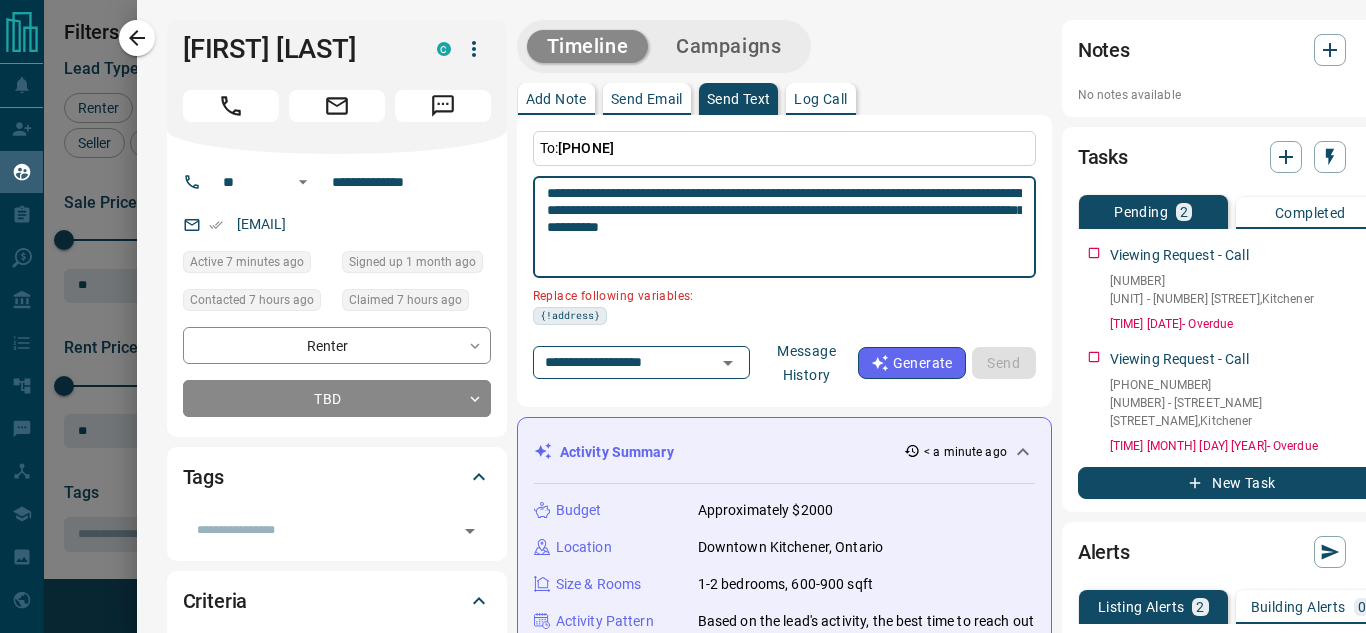 drag, startPoint x: 752, startPoint y: 210, endPoint x: 696, endPoint y: 209, distance: 56.008926 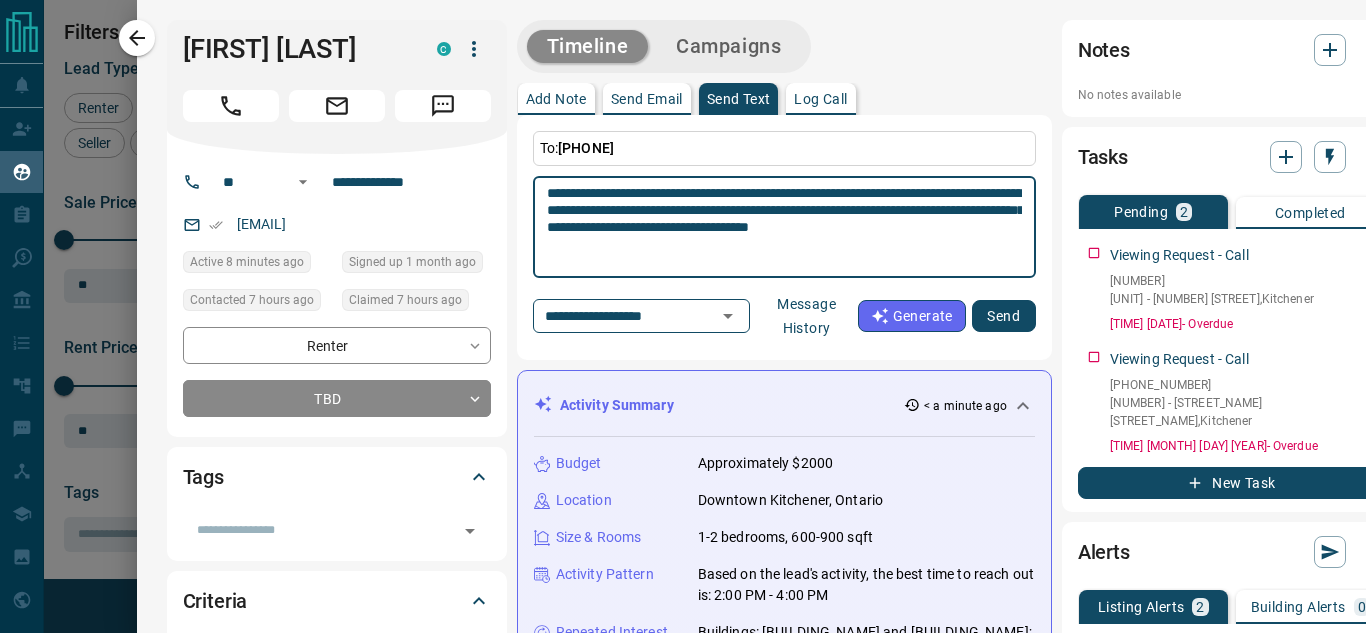 click on "**********" at bounding box center (784, 227) 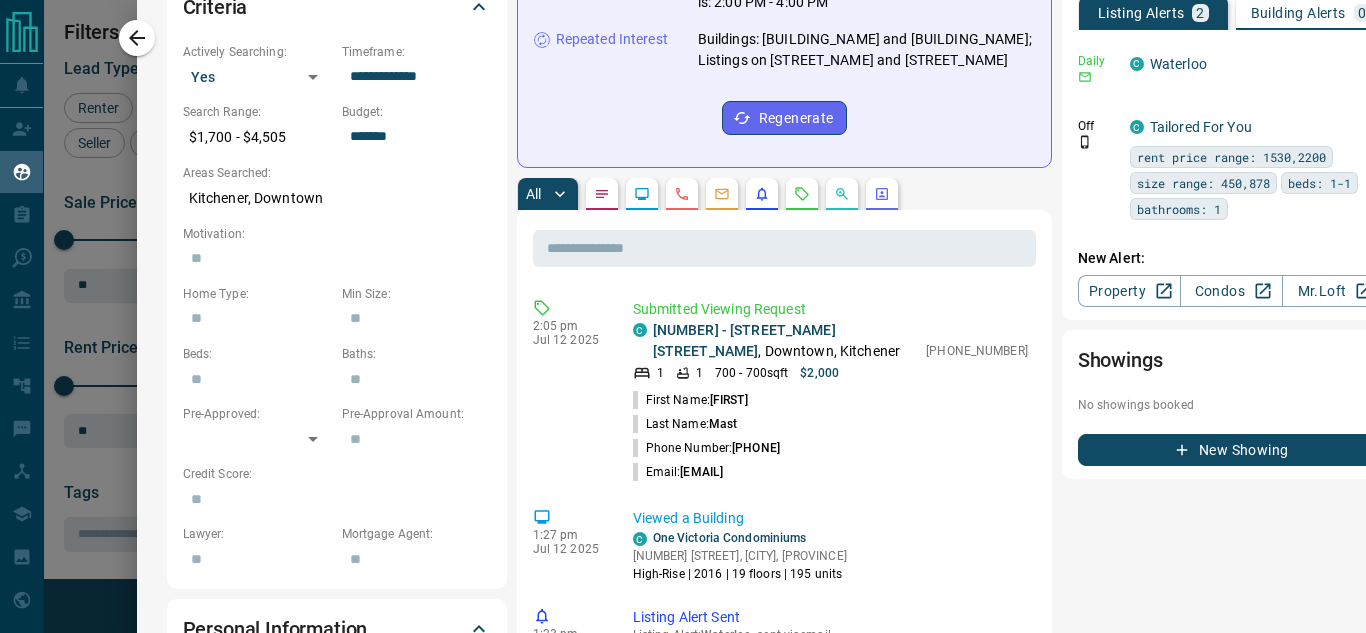 scroll, scrollTop: 600, scrollLeft: 0, axis: vertical 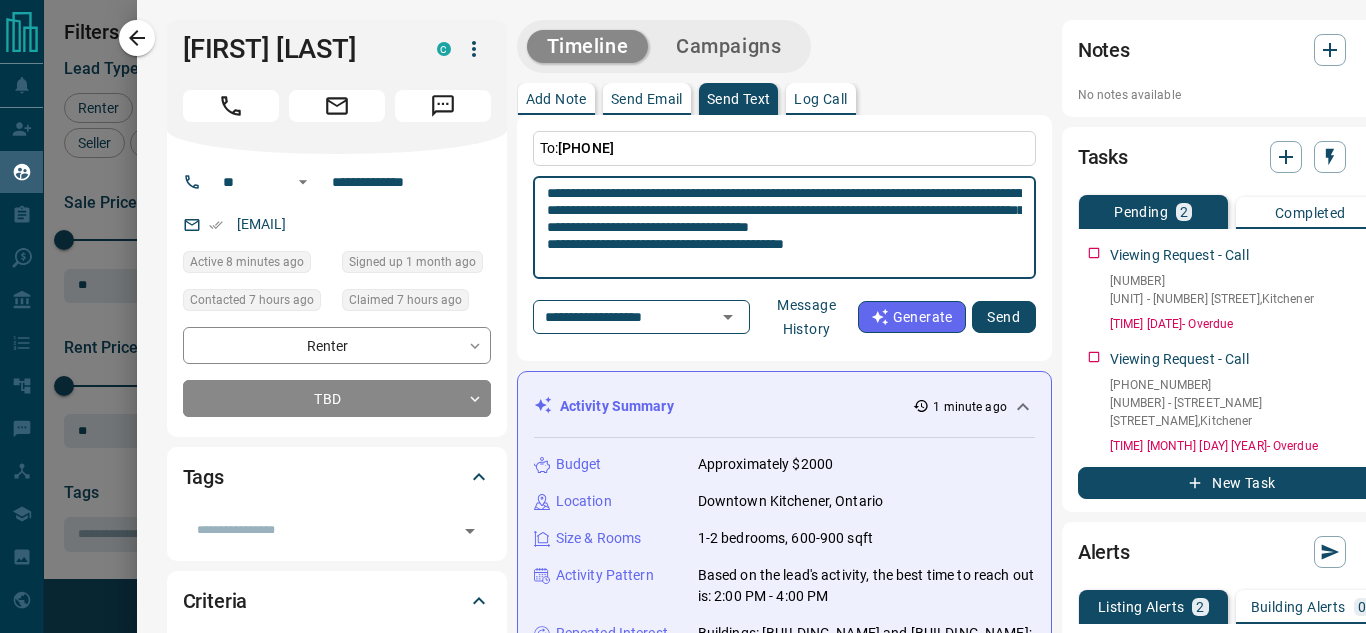 type on "**********" 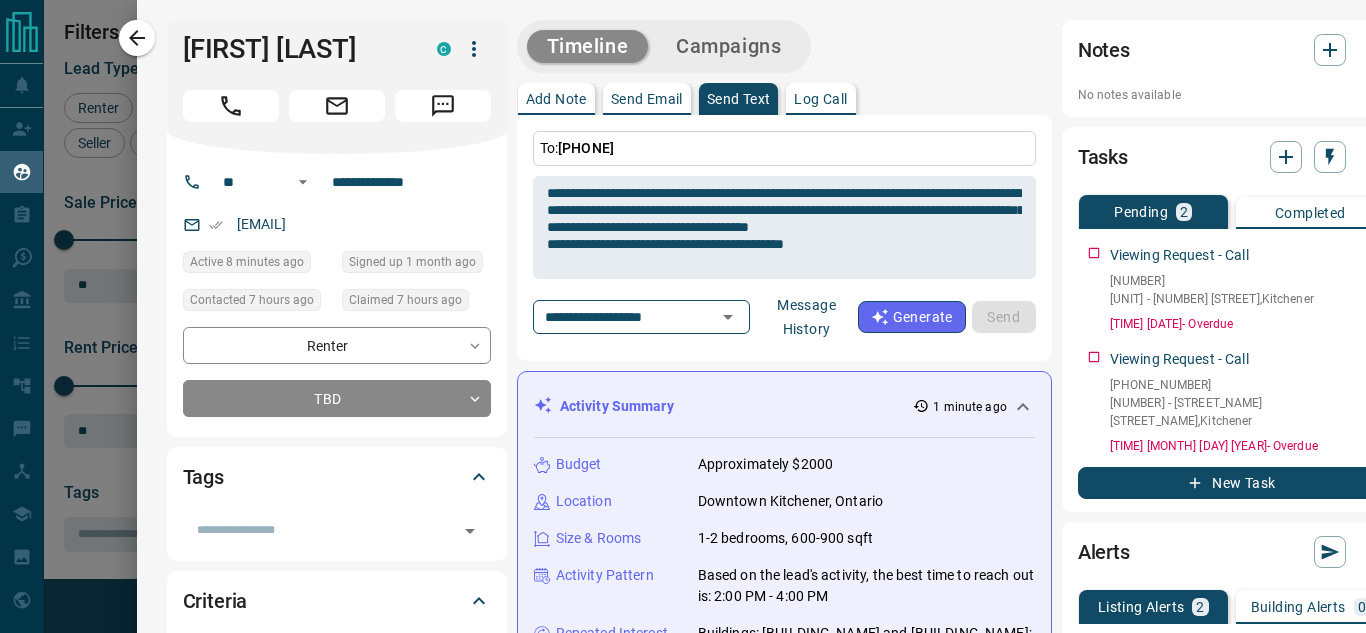 type 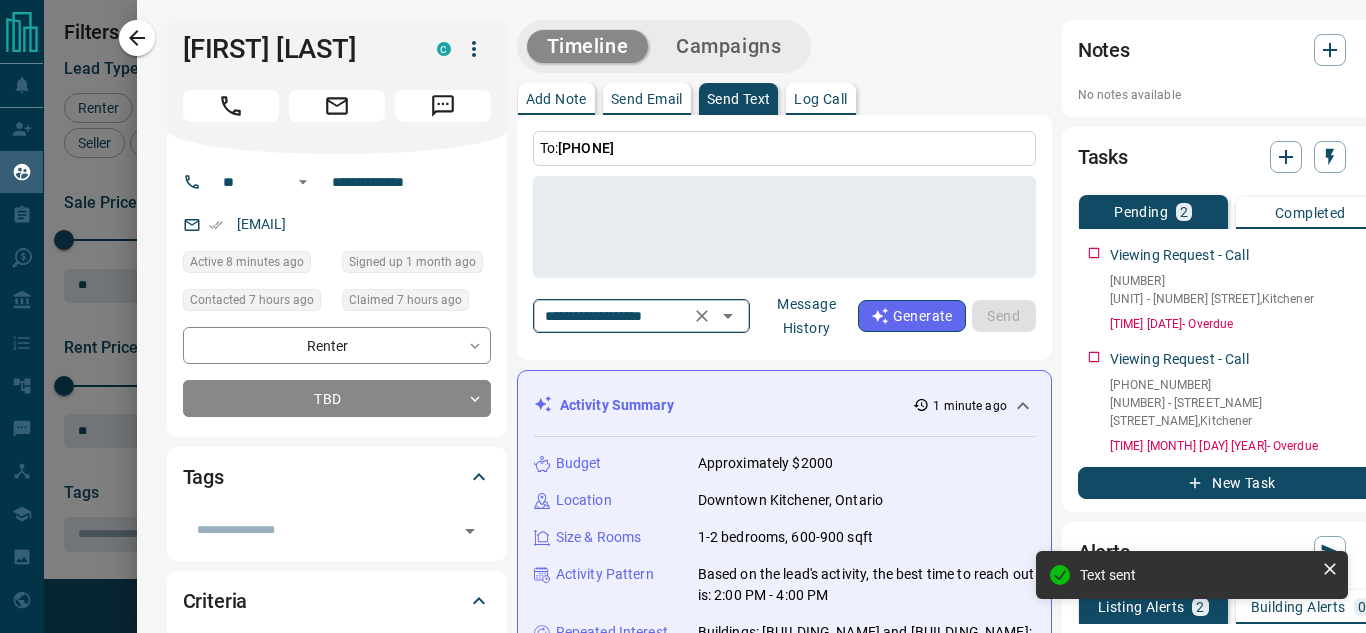 scroll, scrollTop: 700, scrollLeft: 0, axis: vertical 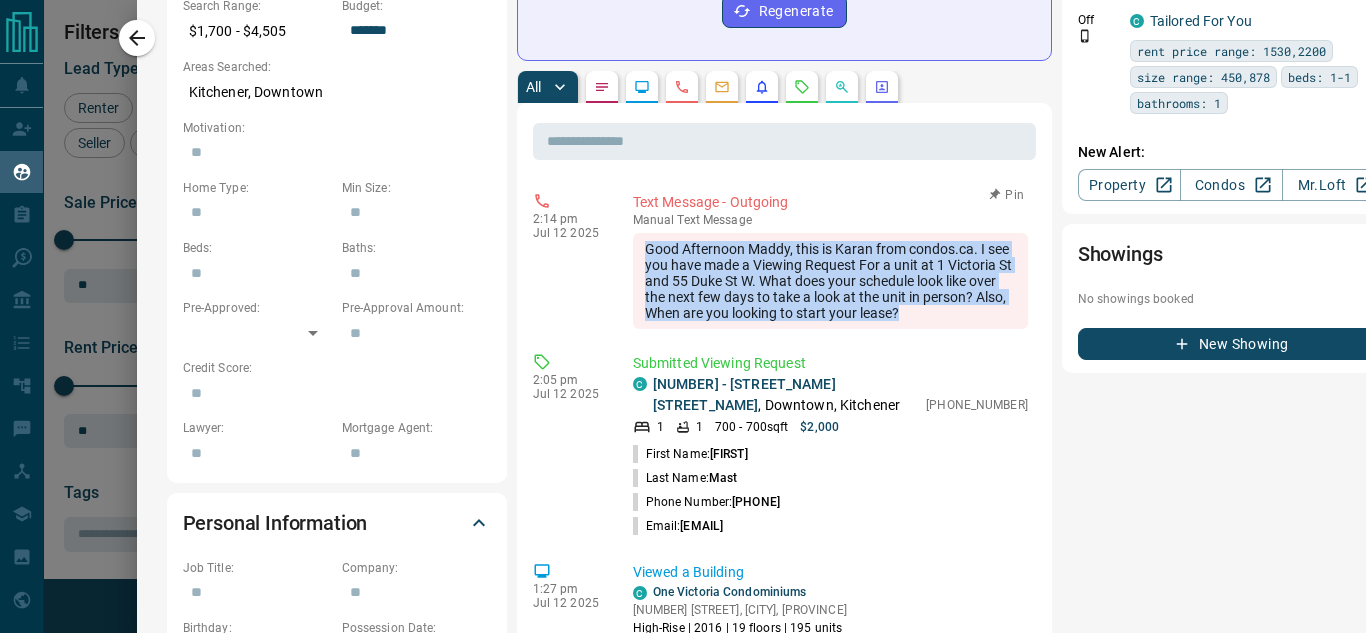 drag, startPoint x: 715, startPoint y: 356, endPoint x: 641, endPoint y: 261, distance: 120.4201 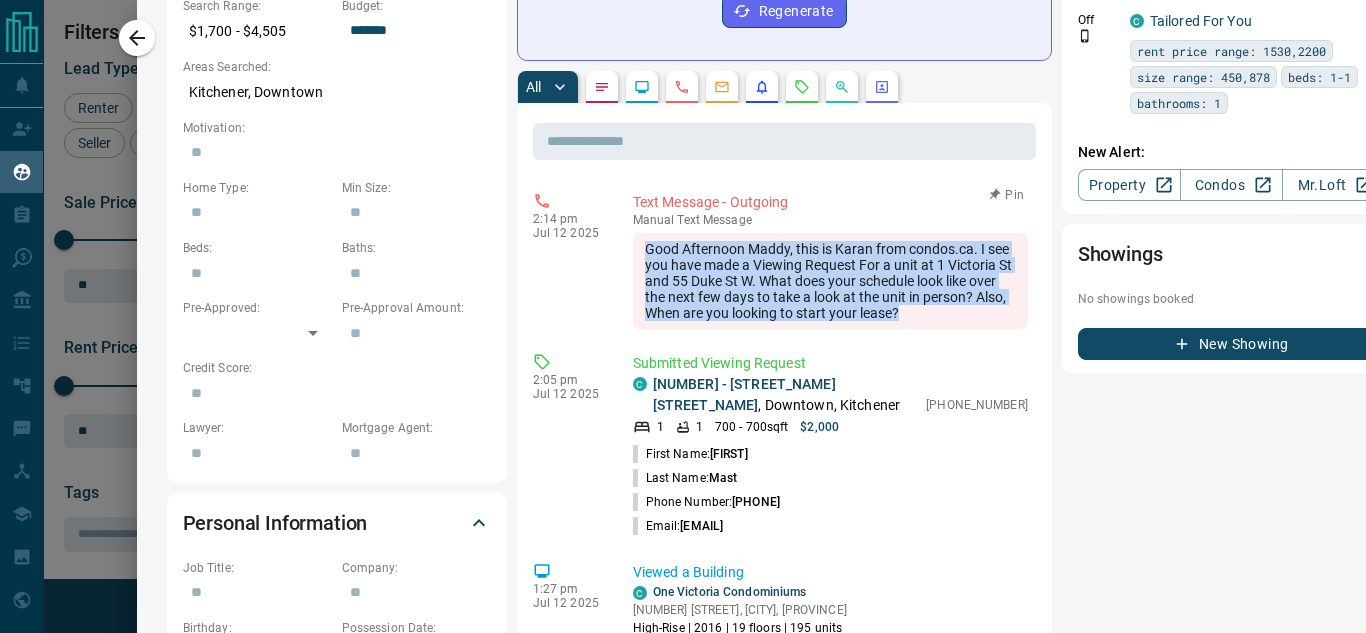 click on "Good Afternoon Maddy, this is Karan from condos.ca. I see you have made a Viewing Request For a unit at 1 Victoria St and 55 Duke St W. What does your schedule look like over the next few days to take a look at the unit in person?
Also, When are you looking to start your lease?" at bounding box center [830, 281] 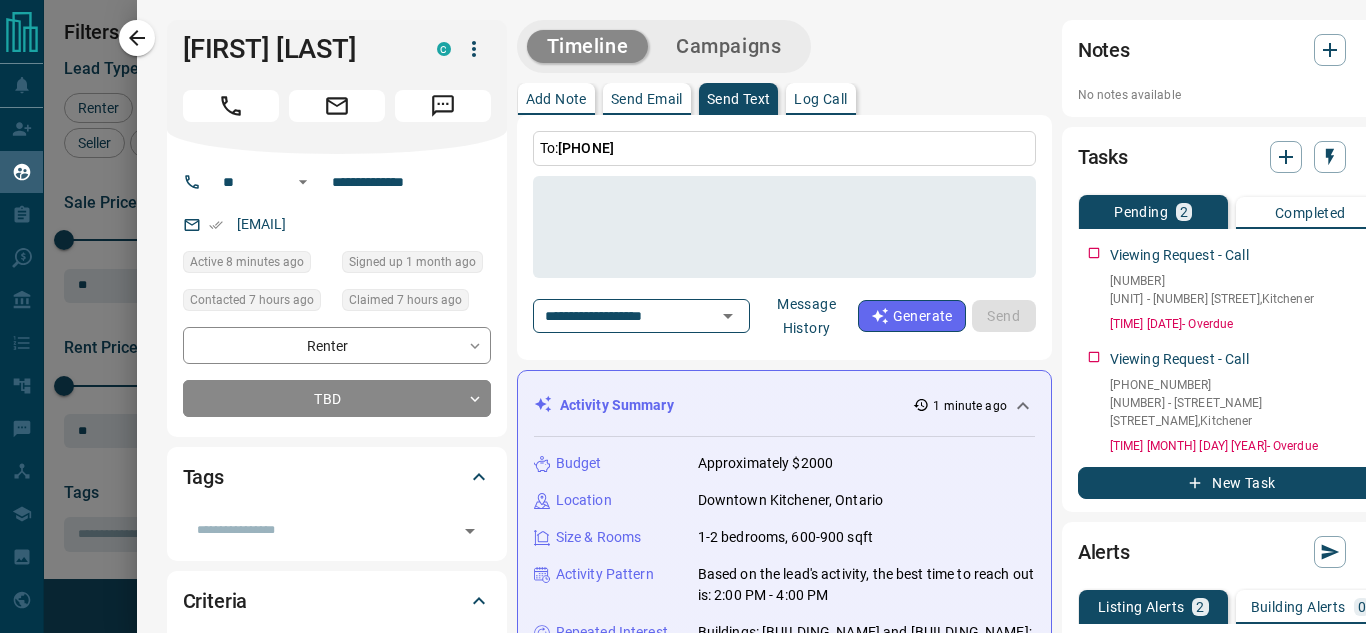 click on "Send Email" at bounding box center (647, 99) 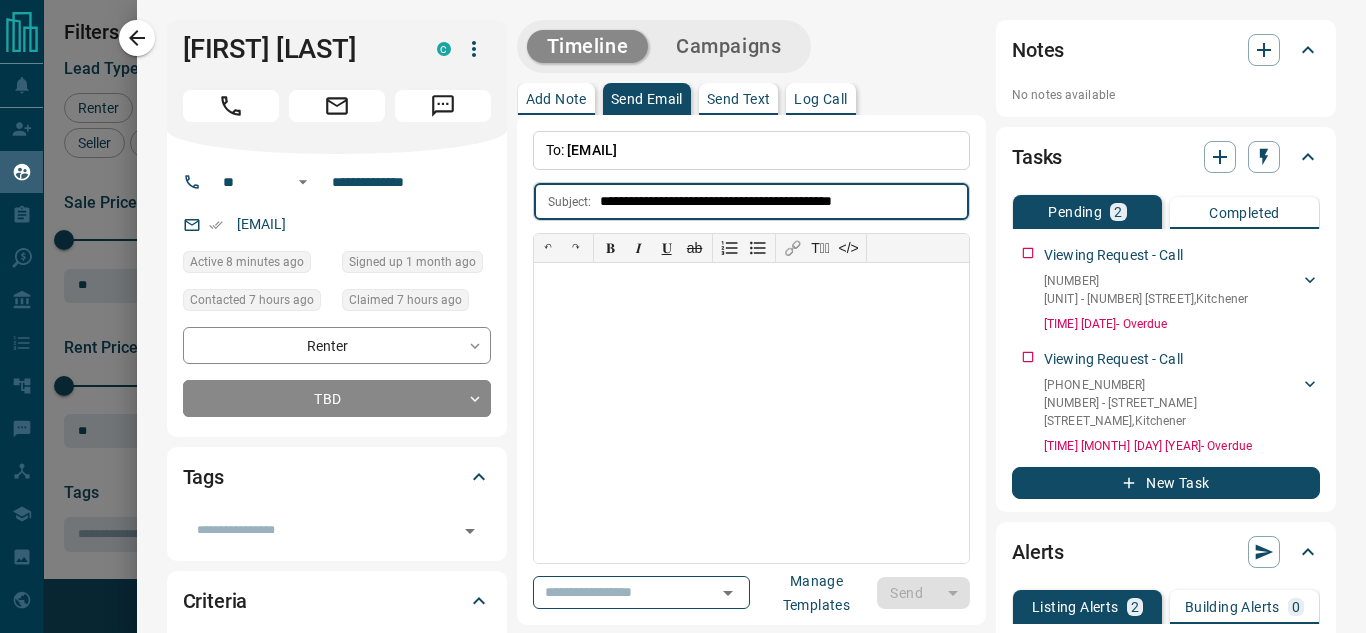 type on "**********" 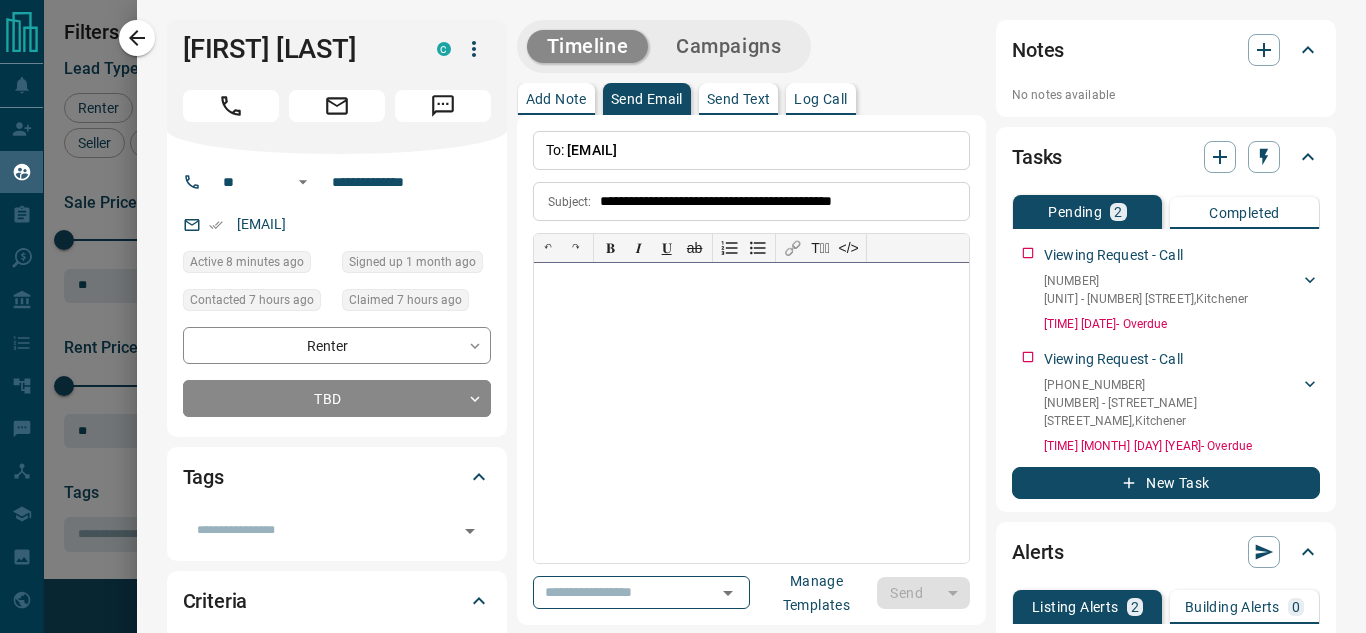 type 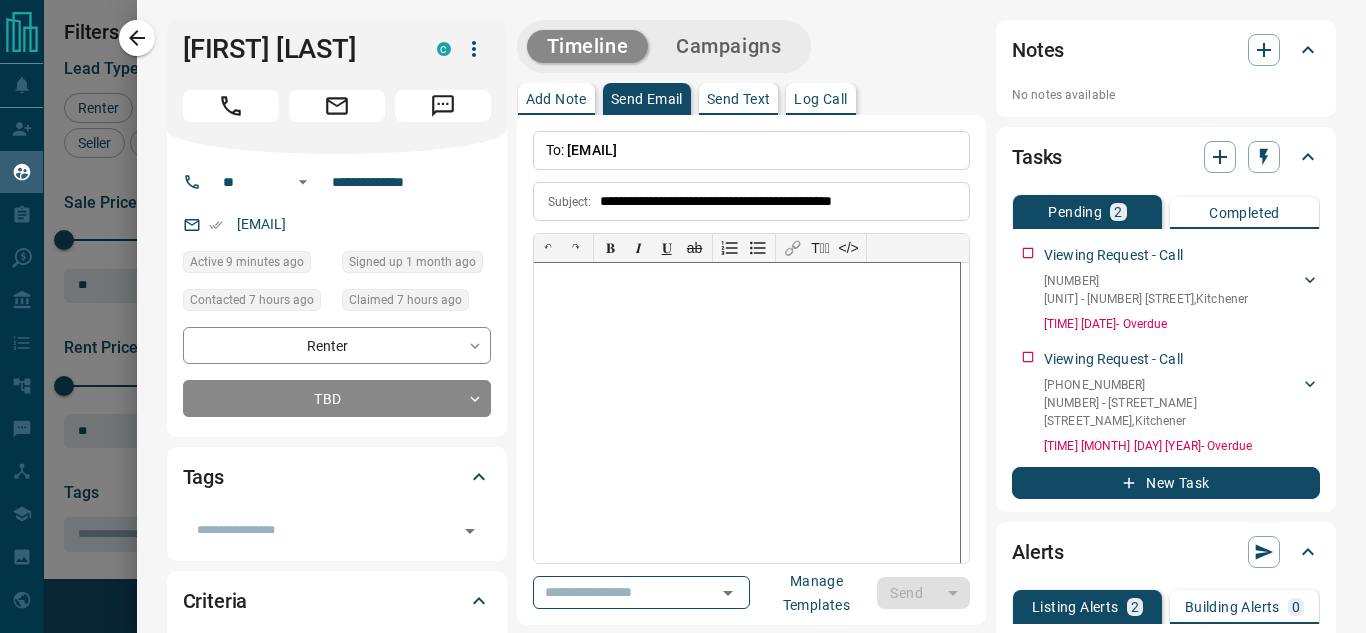 click at bounding box center (747, 413) 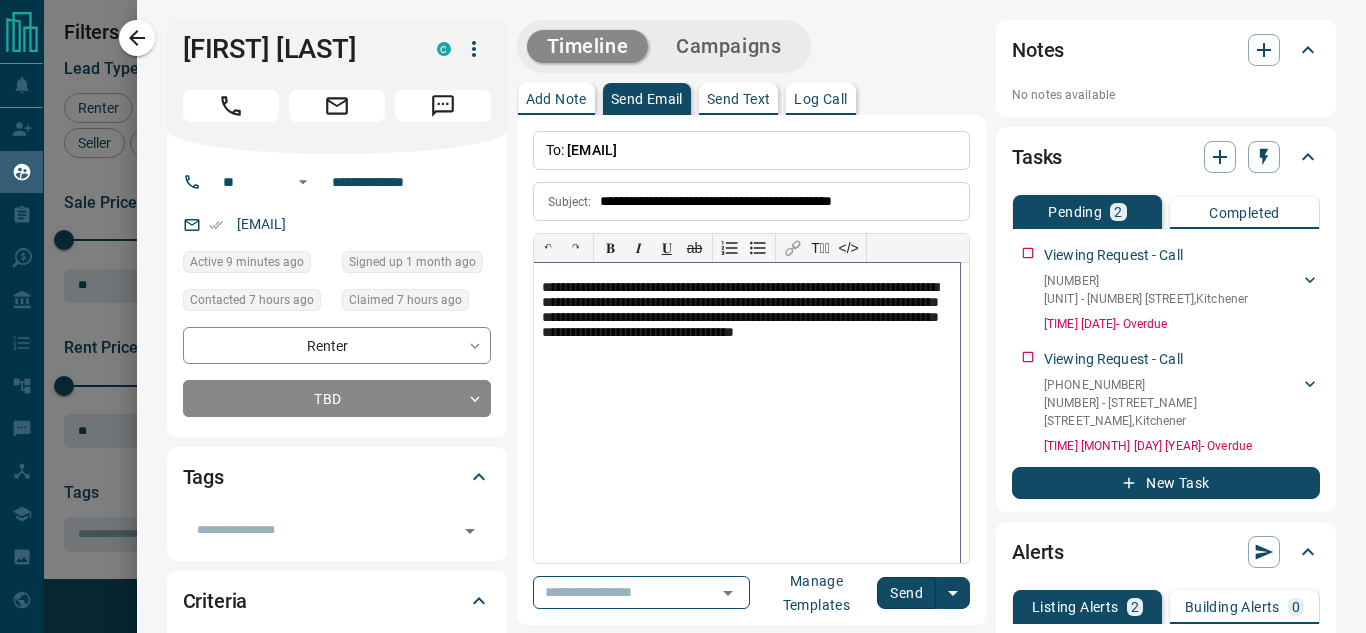 click on "**********" at bounding box center [747, 322] 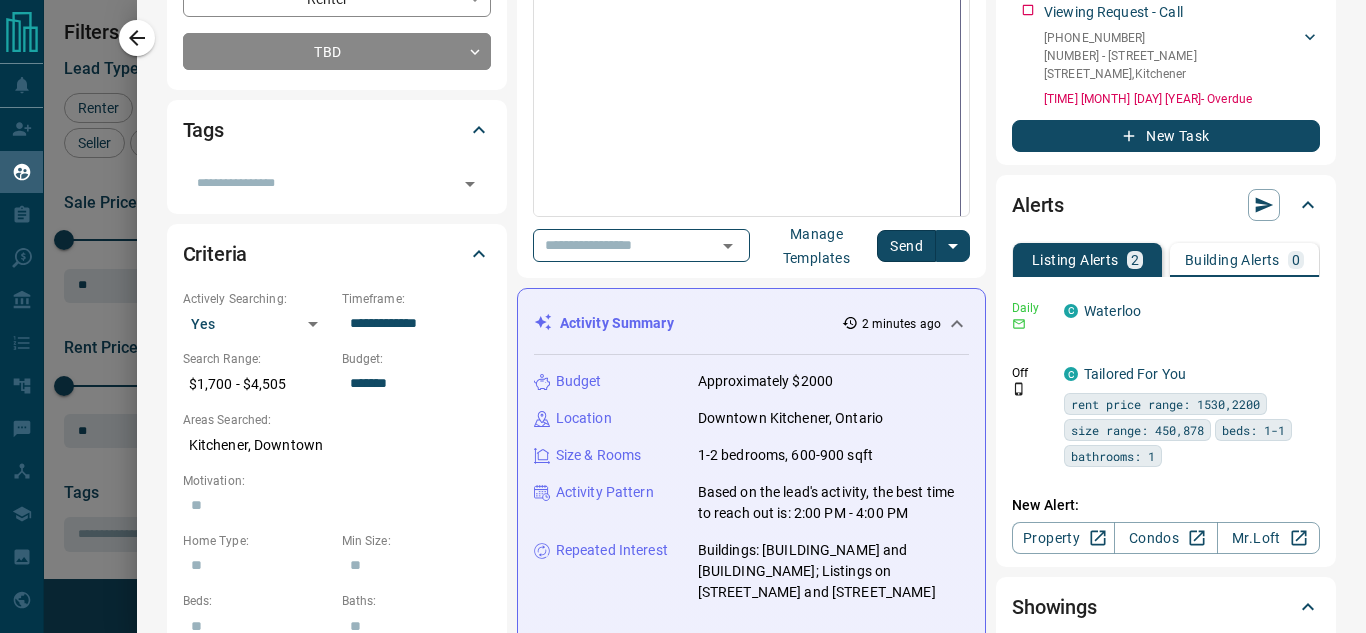 scroll, scrollTop: 0, scrollLeft: 0, axis: both 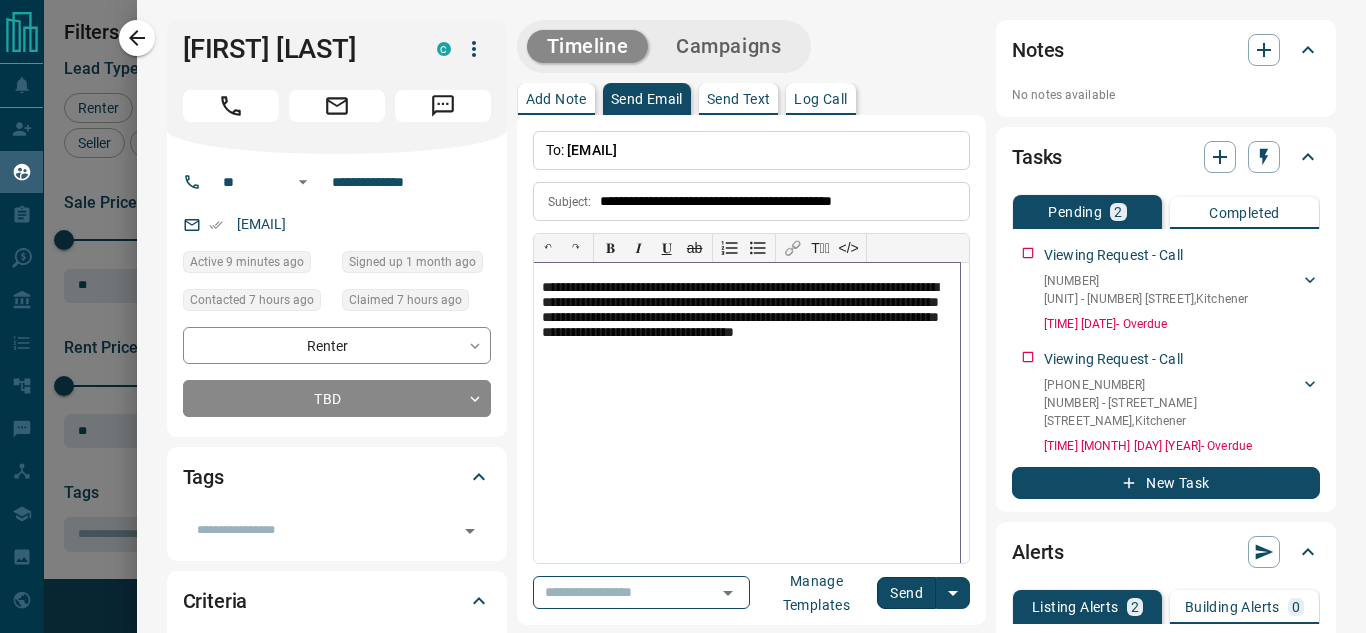 click on "**********" at bounding box center [747, 322] 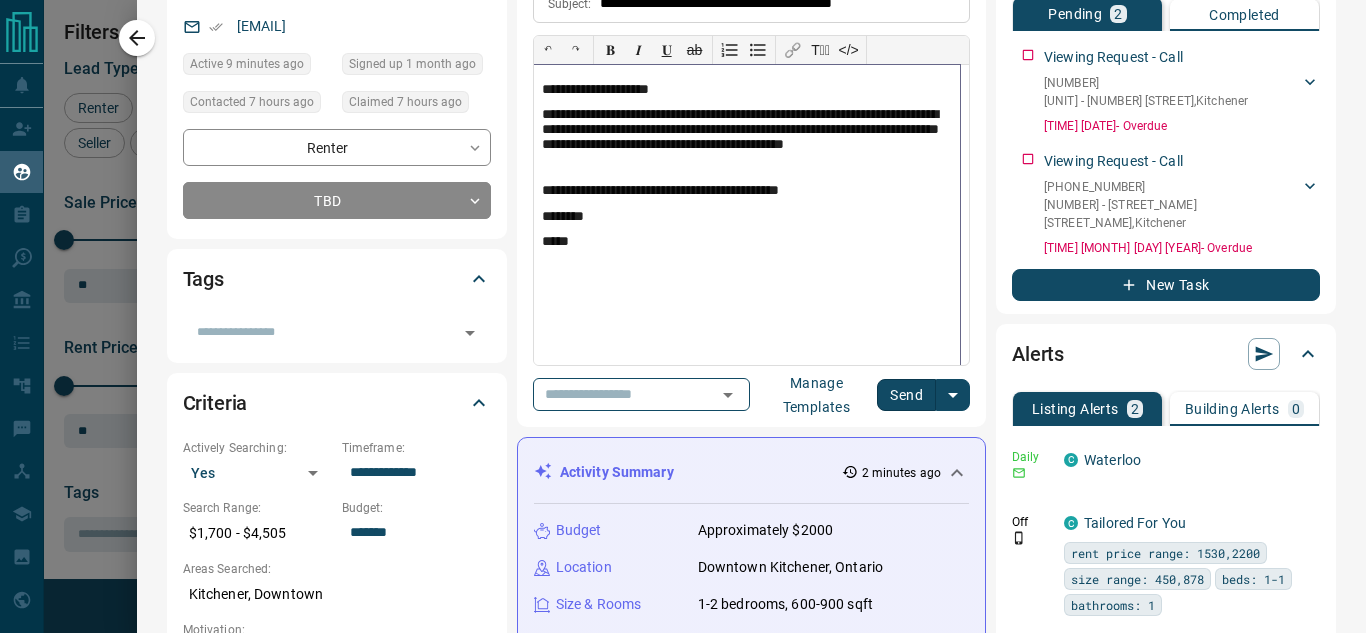 scroll, scrollTop: 200, scrollLeft: 0, axis: vertical 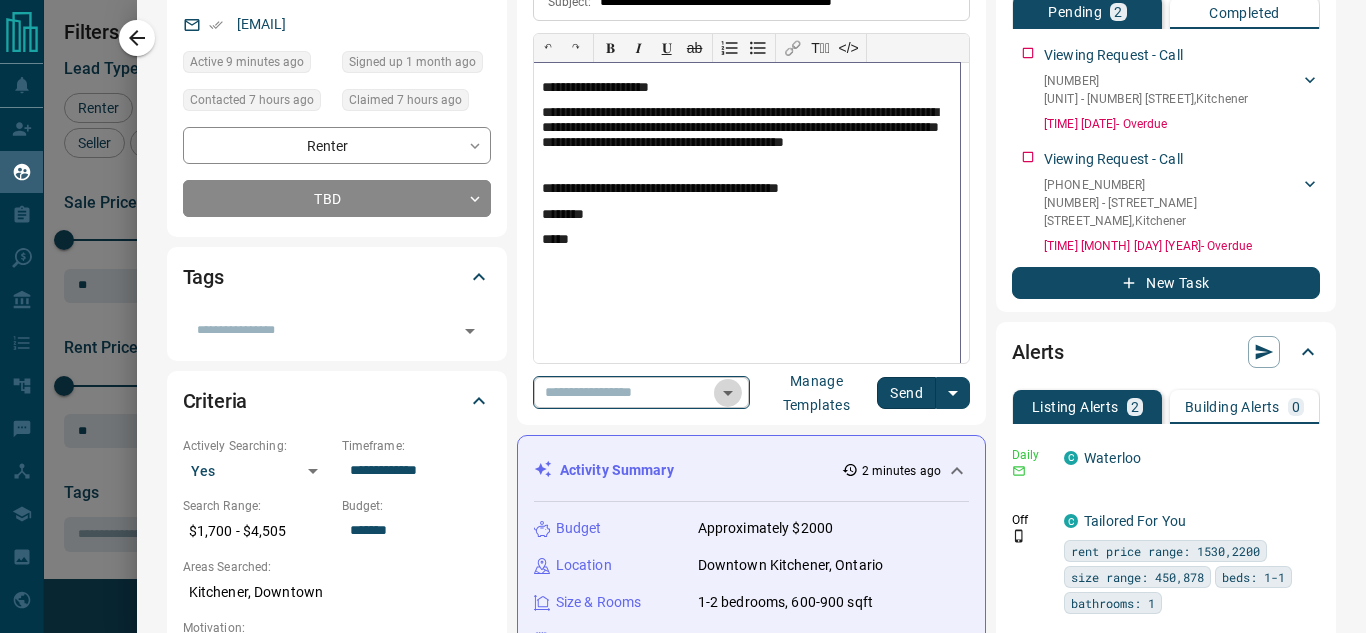 click 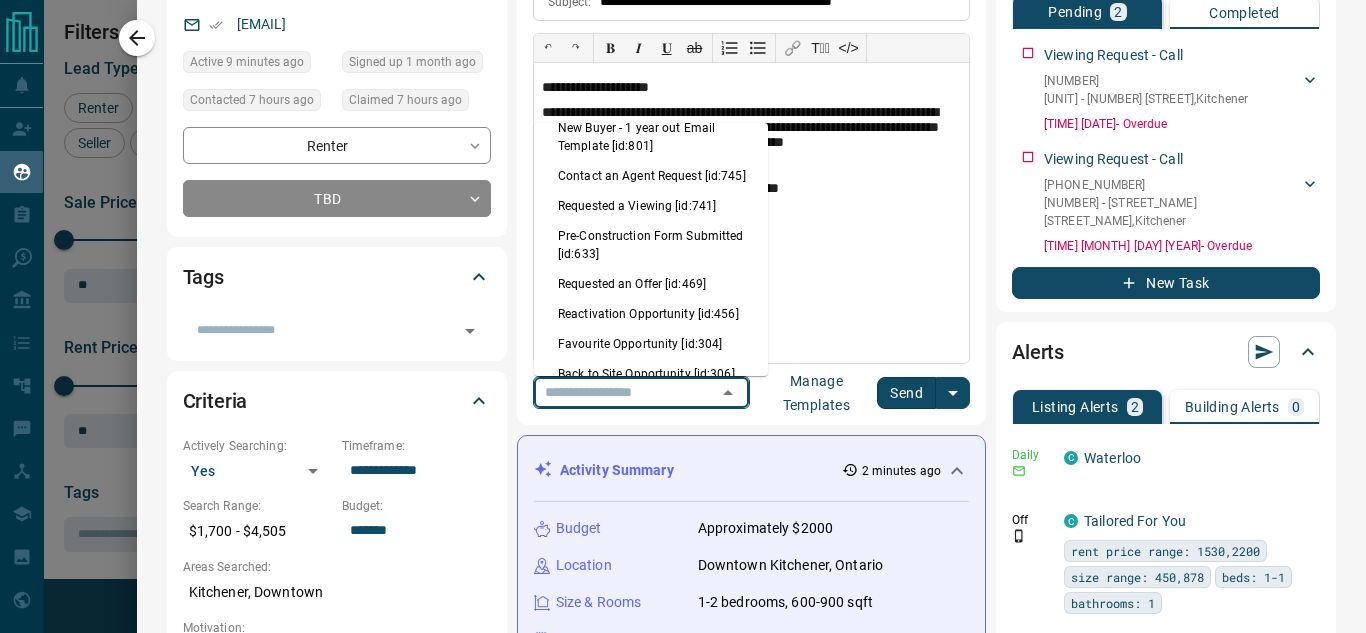 scroll, scrollTop: 1000, scrollLeft: 0, axis: vertical 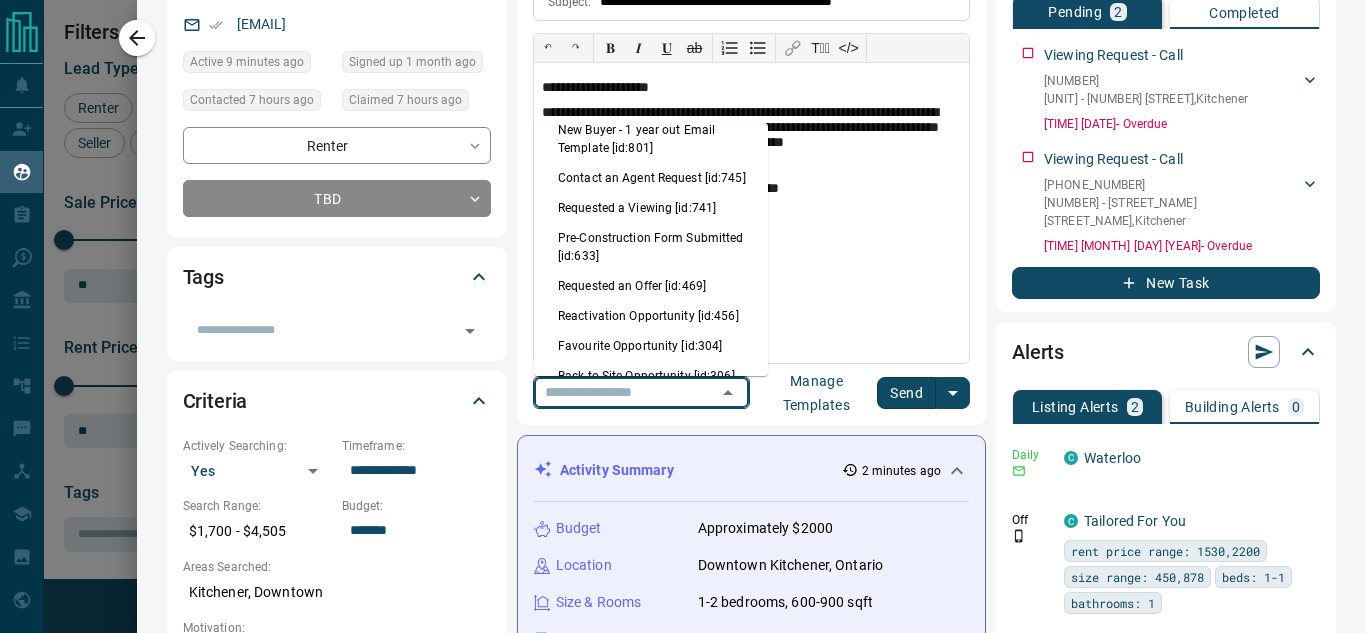 click on "Requested a Viewing [id:741]" at bounding box center [651, 208] 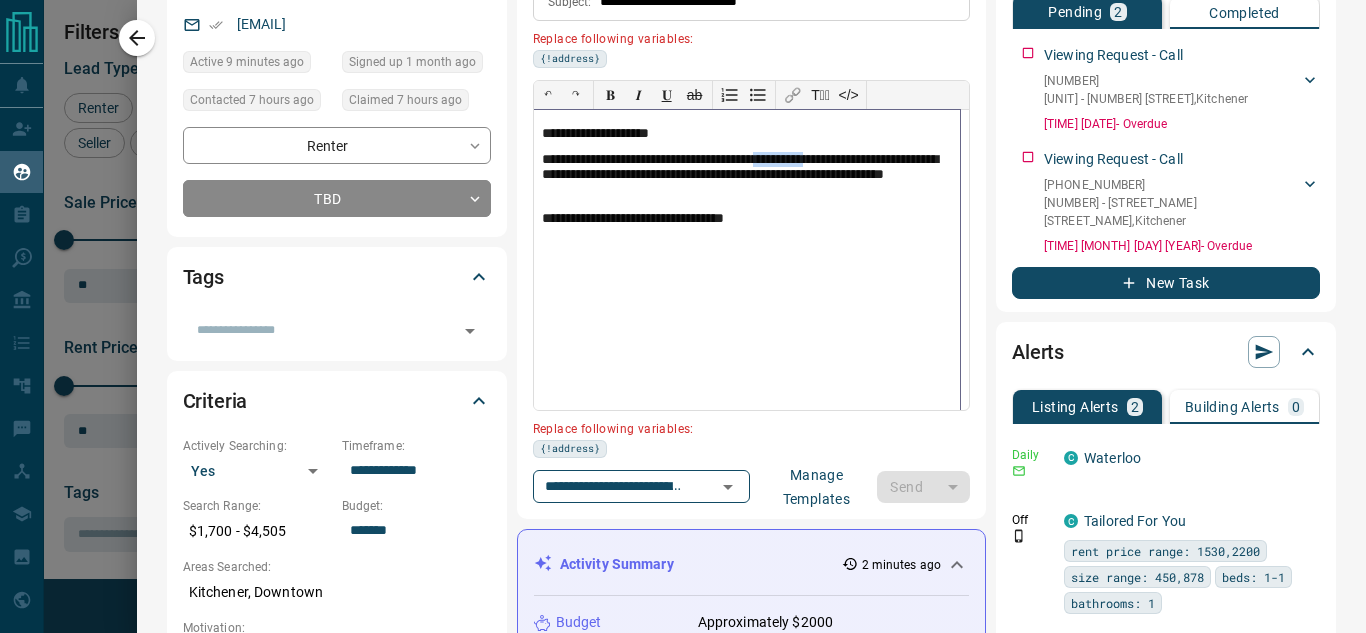 drag, startPoint x: 877, startPoint y: 159, endPoint x: 814, endPoint y: 156, distance: 63.07139 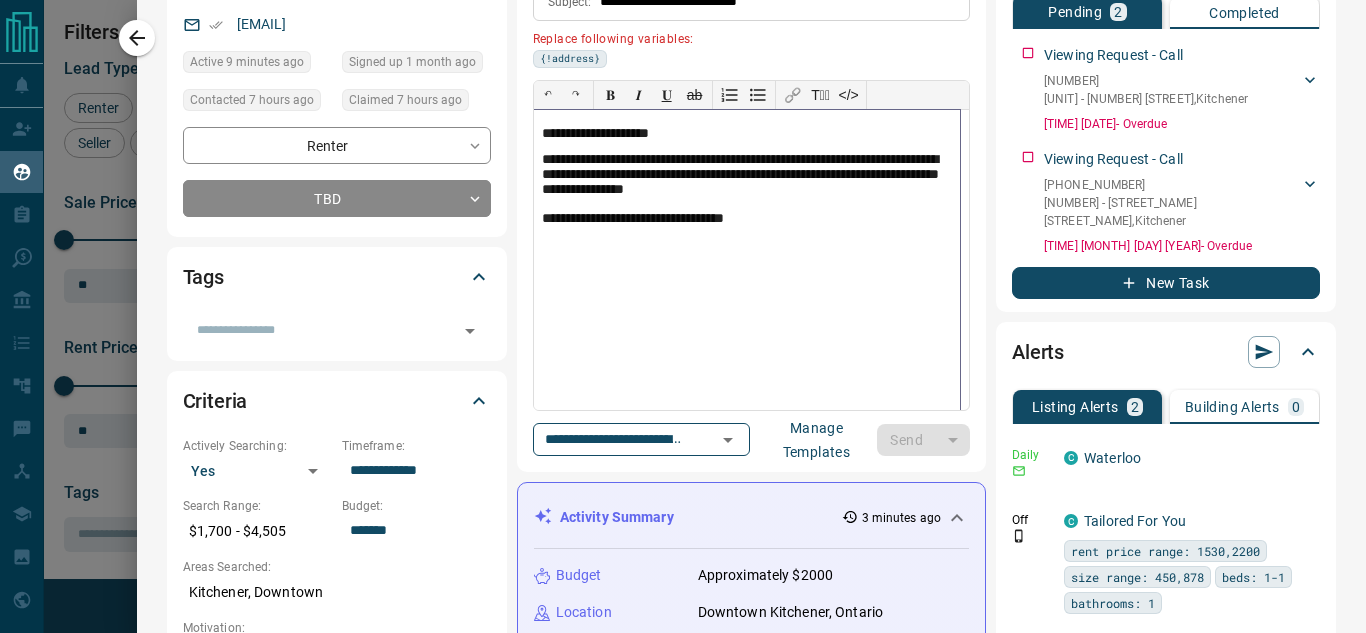 click on "**********" at bounding box center (747, 260) 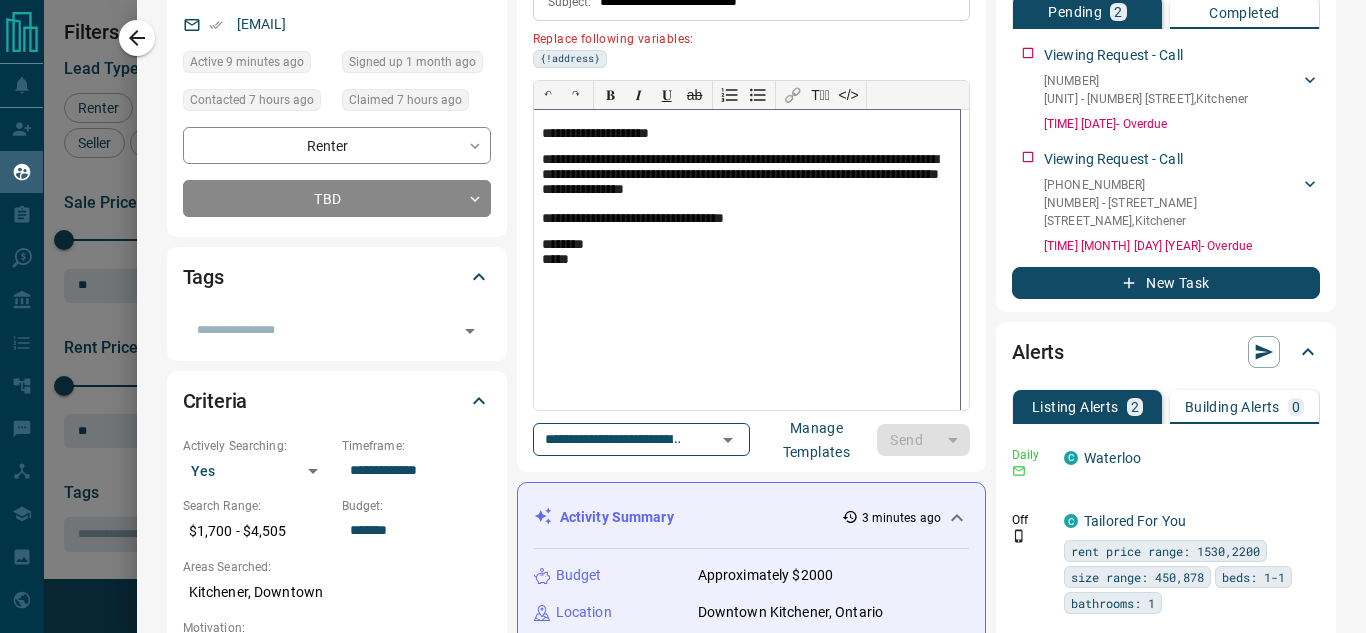 scroll, scrollTop: 0, scrollLeft: 0, axis: both 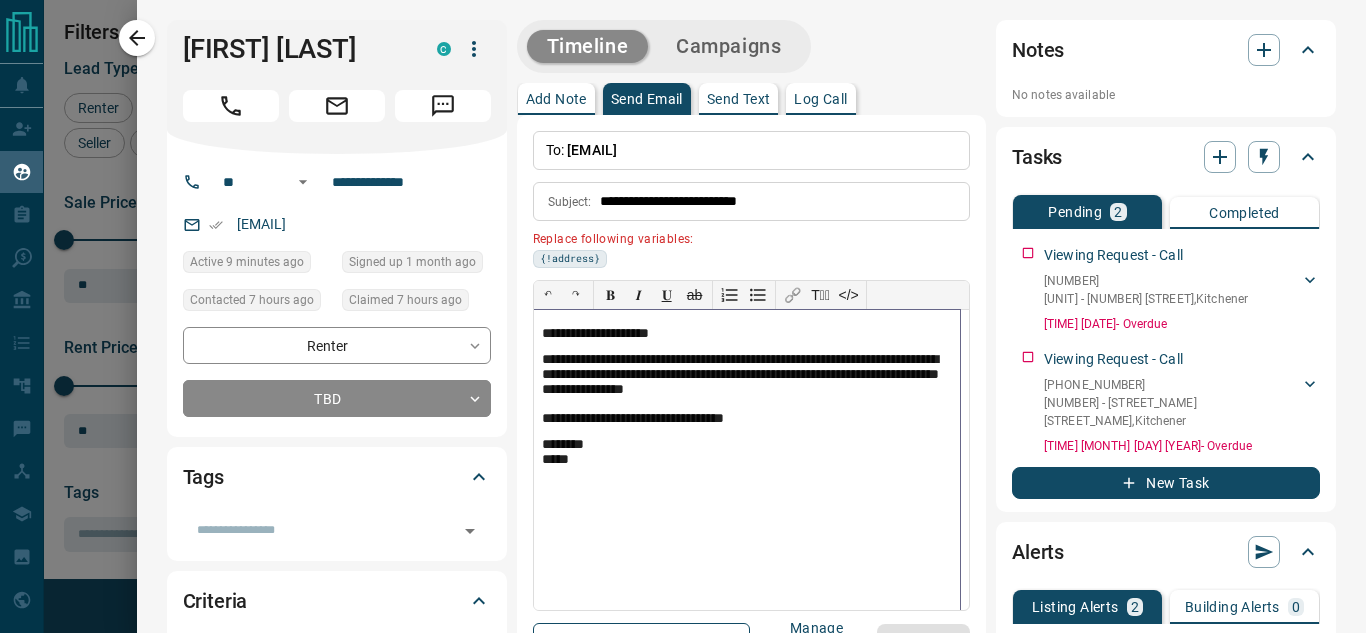 click on "**********" at bounding box center (747, 419) 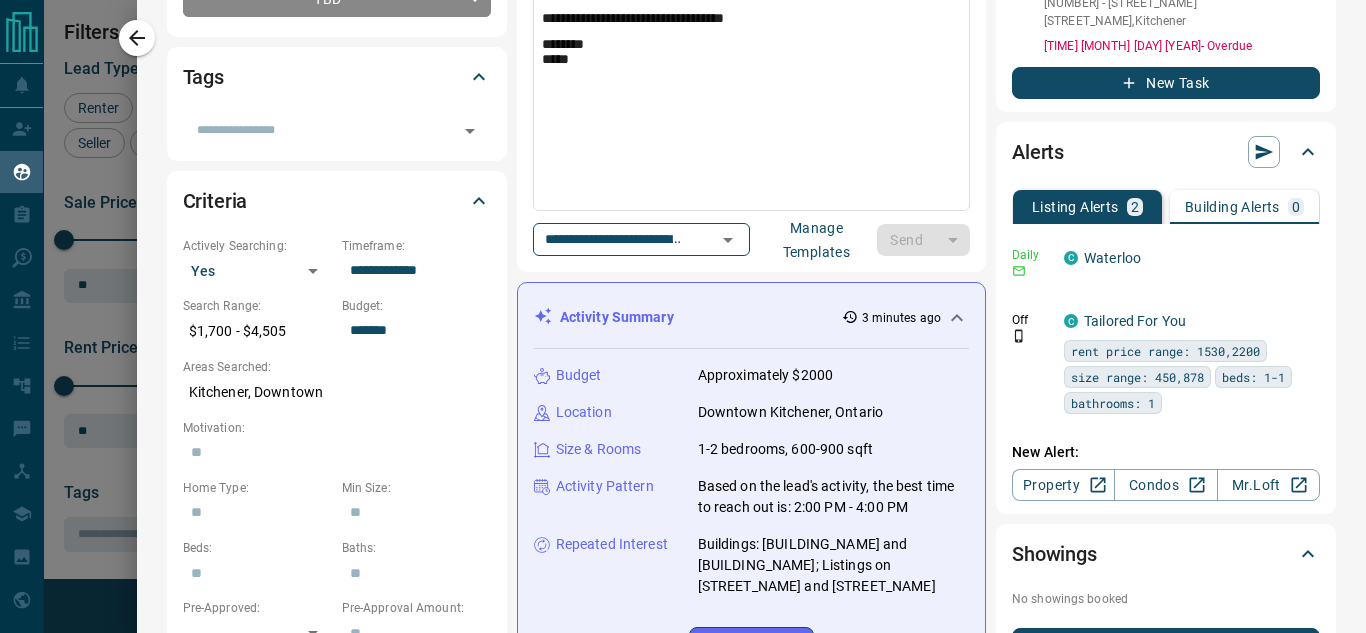 click on "Send" at bounding box center (923, 240) 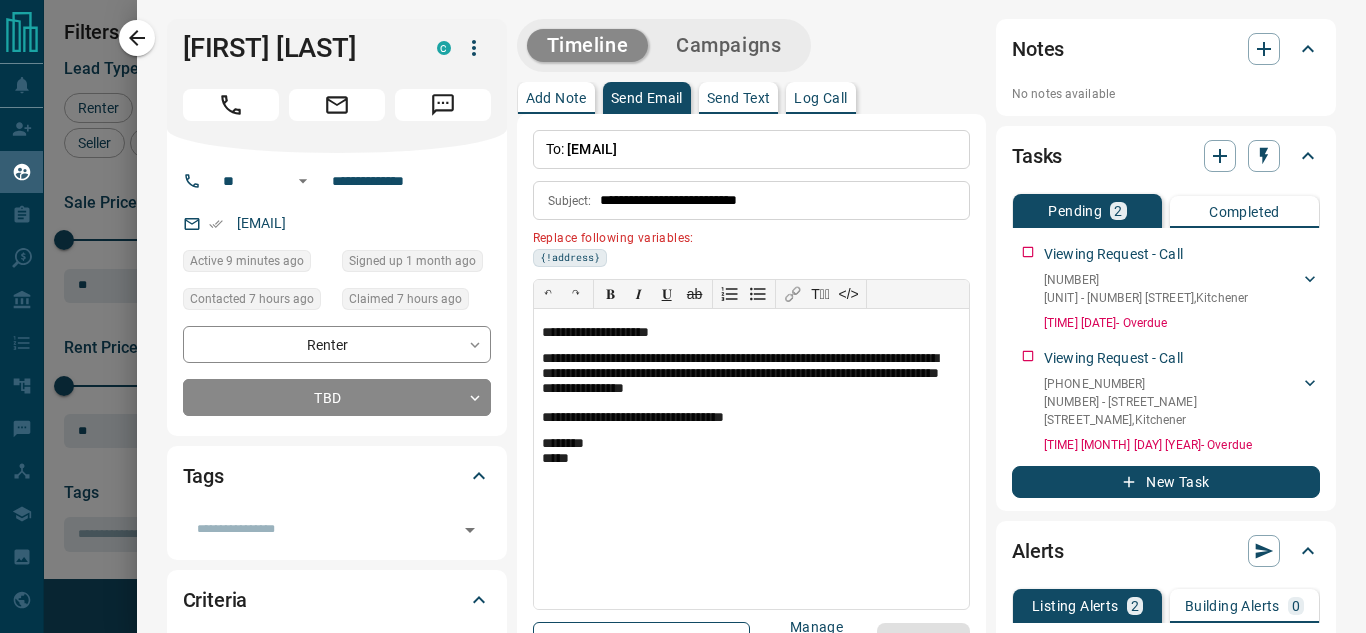 scroll, scrollTop: 0, scrollLeft: 0, axis: both 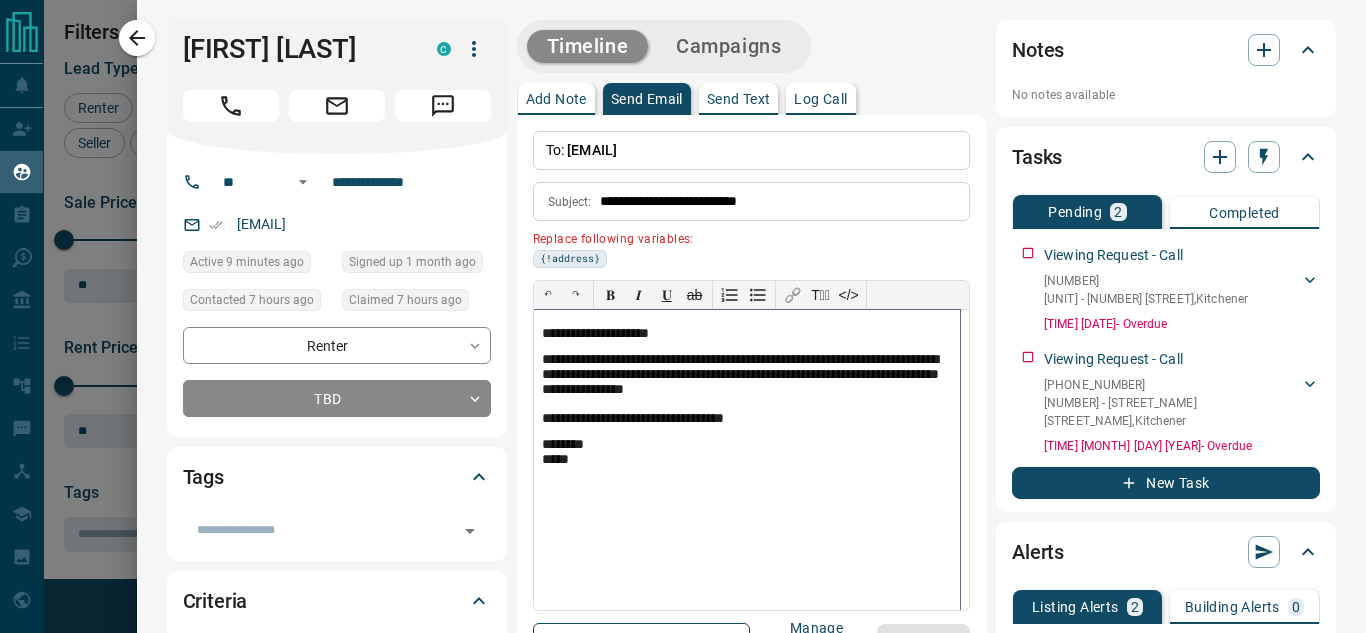 click on "**********" at bounding box center (747, 377) 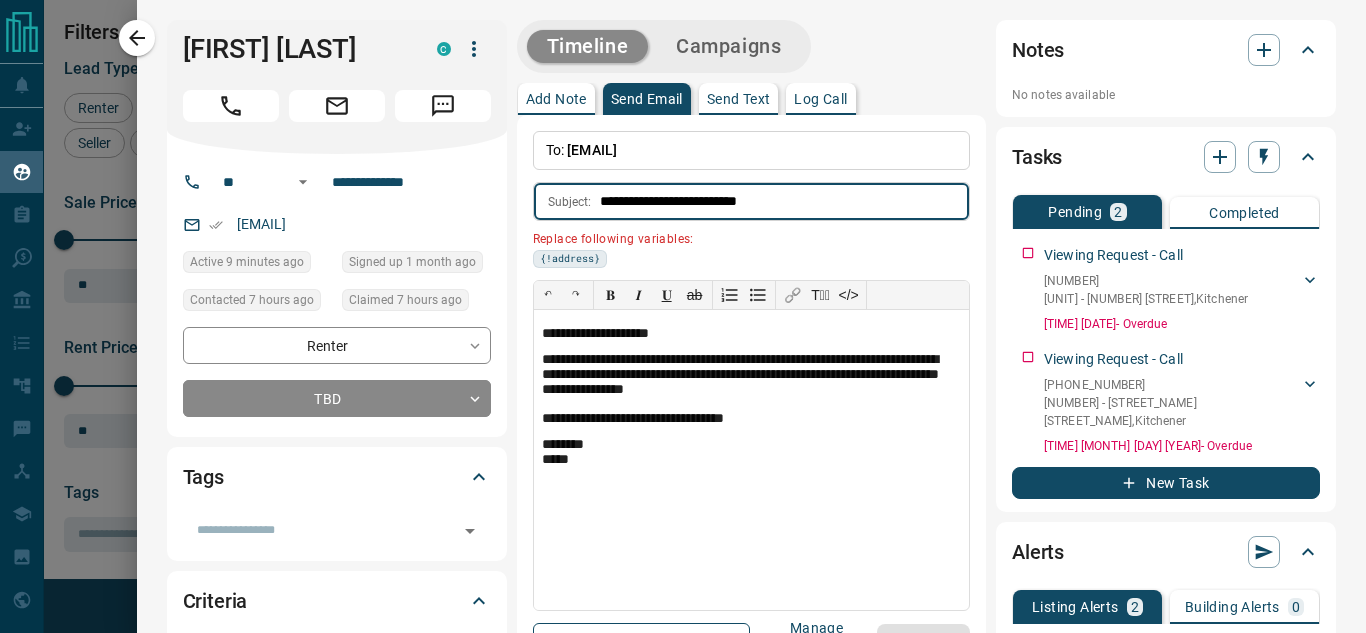 drag, startPoint x: 810, startPoint y: 206, endPoint x: 715, endPoint y: 206, distance: 95 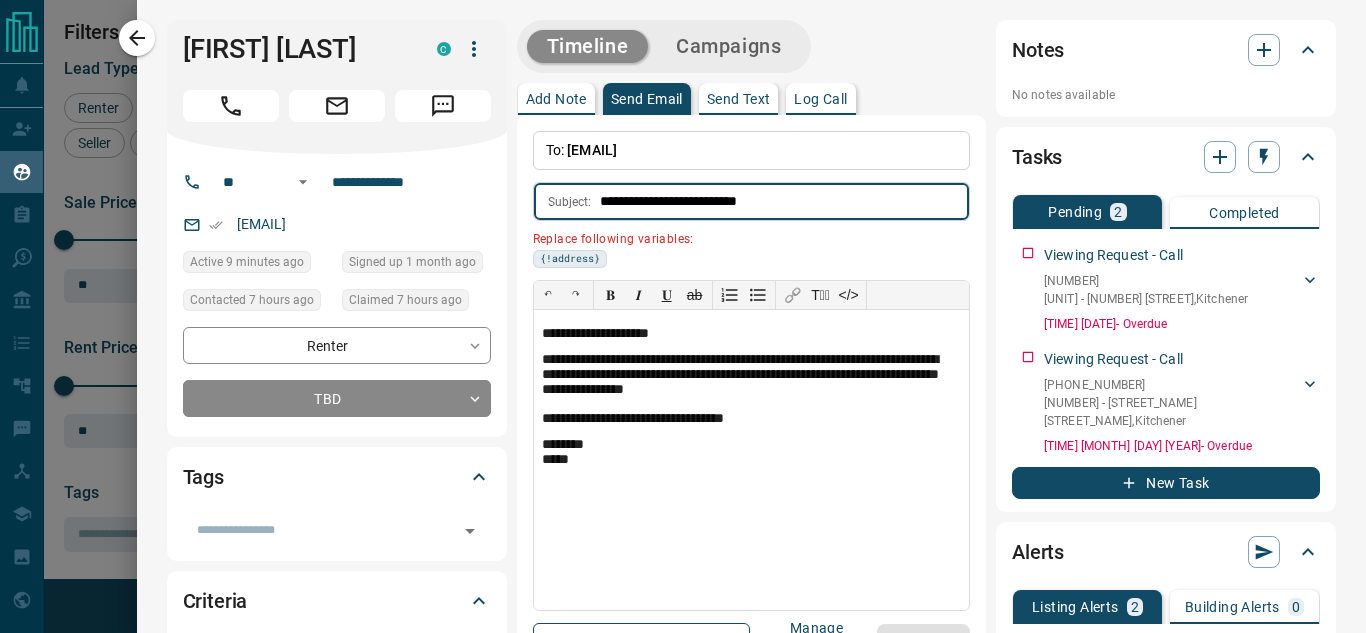 click on "**********" at bounding box center [784, 201] 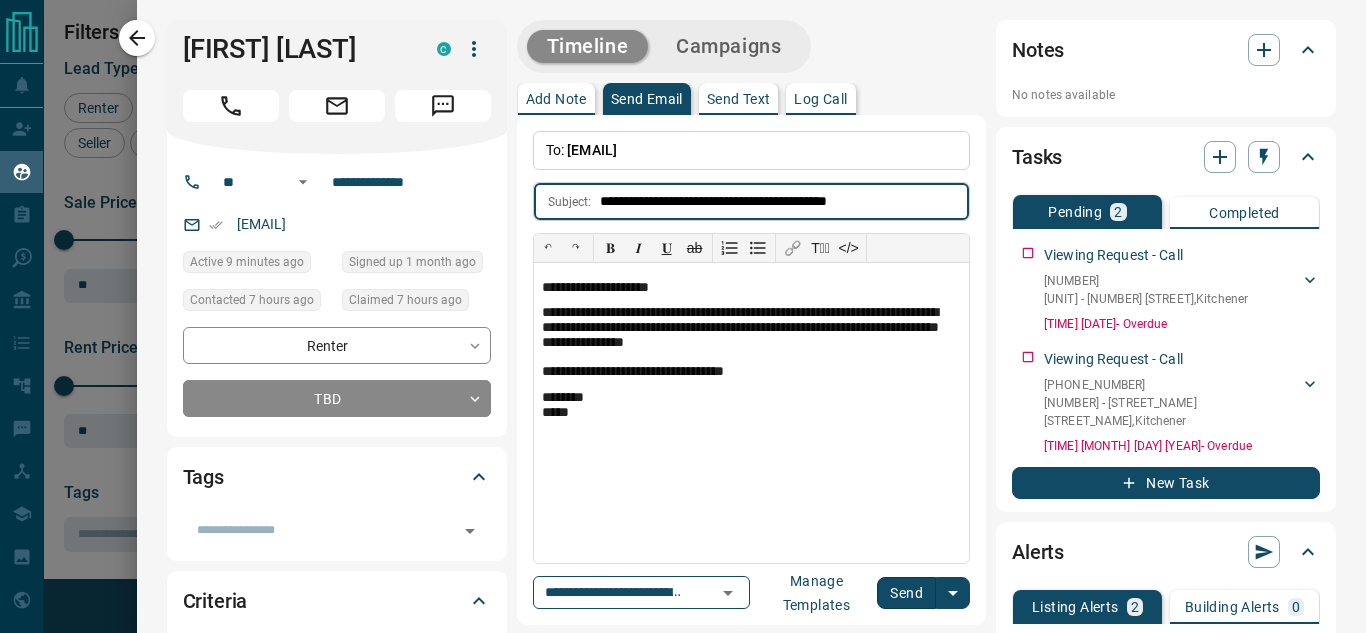 scroll, scrollTop: 100, scrollLeft: 0, axis: vertical 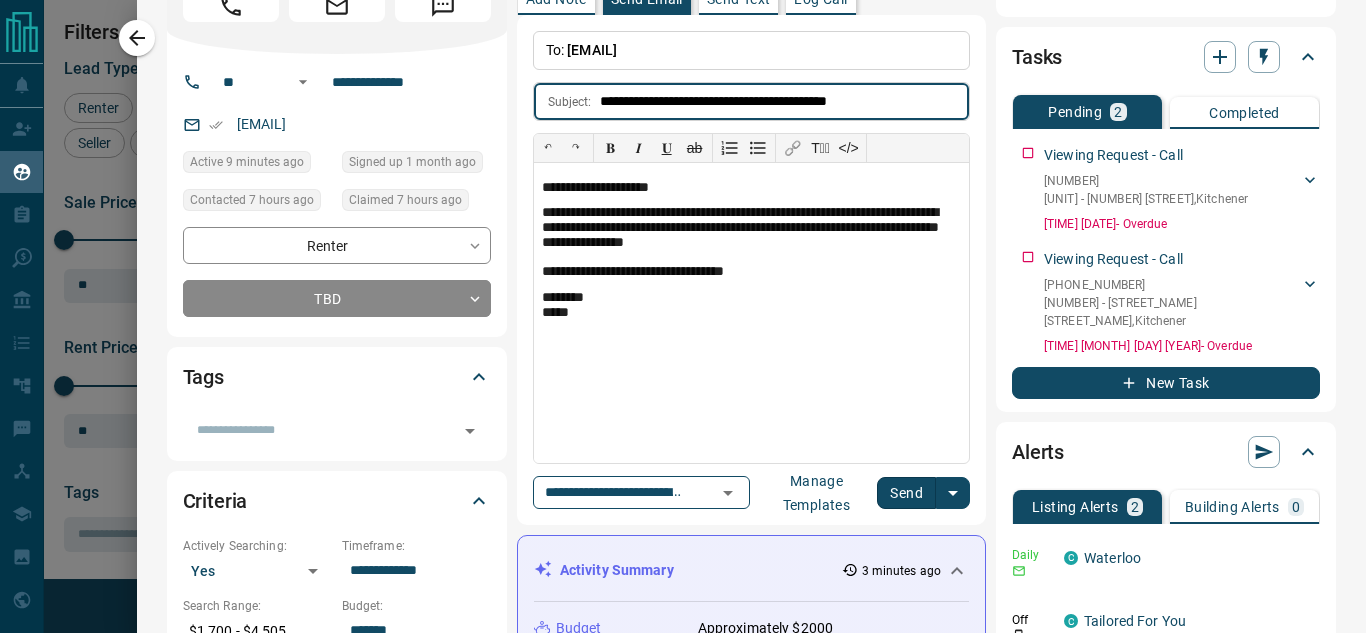 type on "**********" 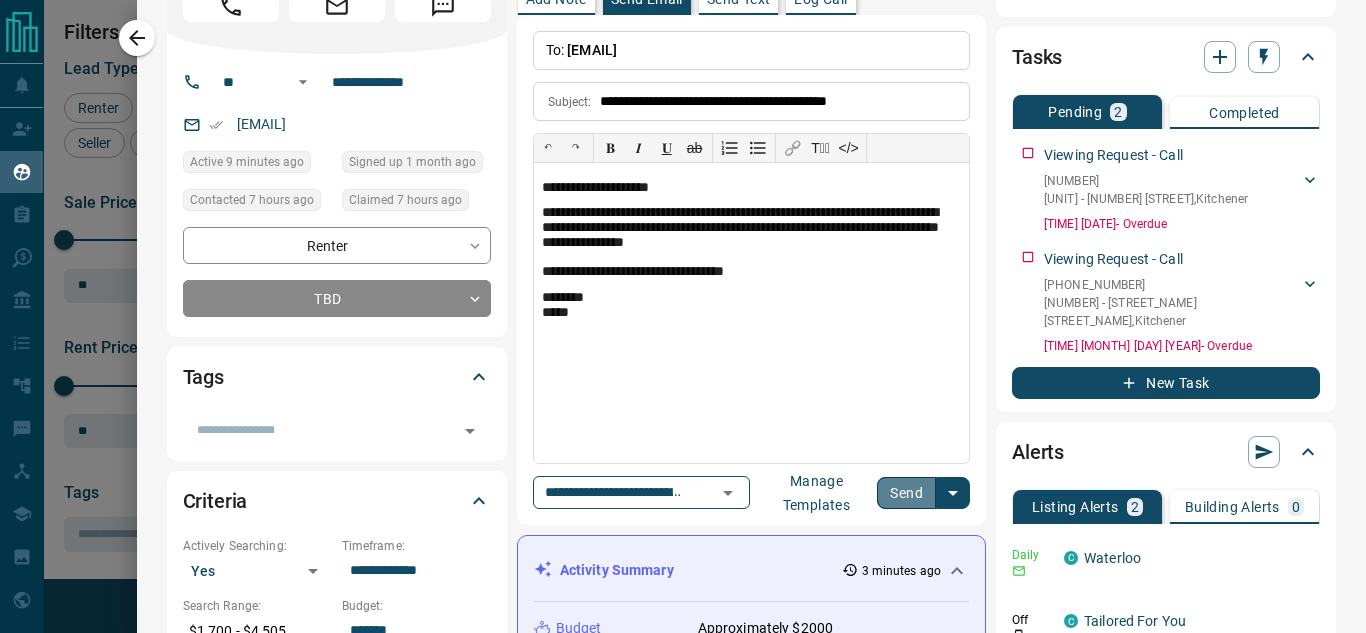 click on "Send" at bounding box center (906, 493) 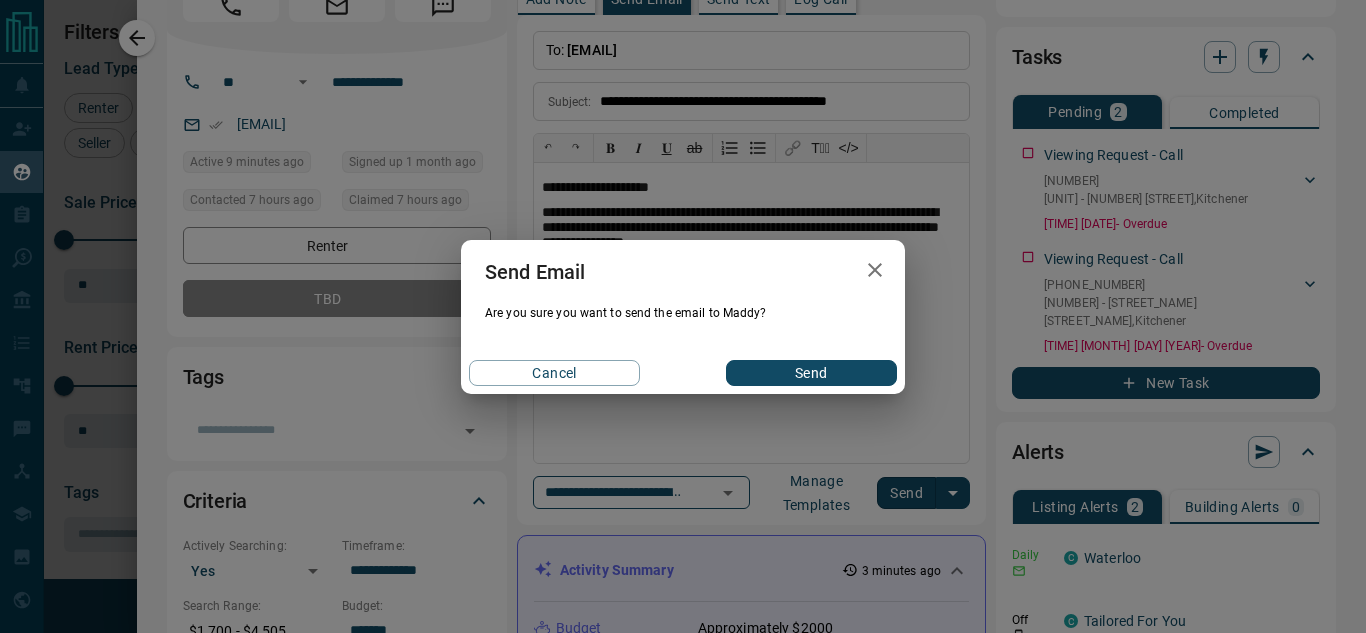 click on "Send" at bounding box center (811, 373) 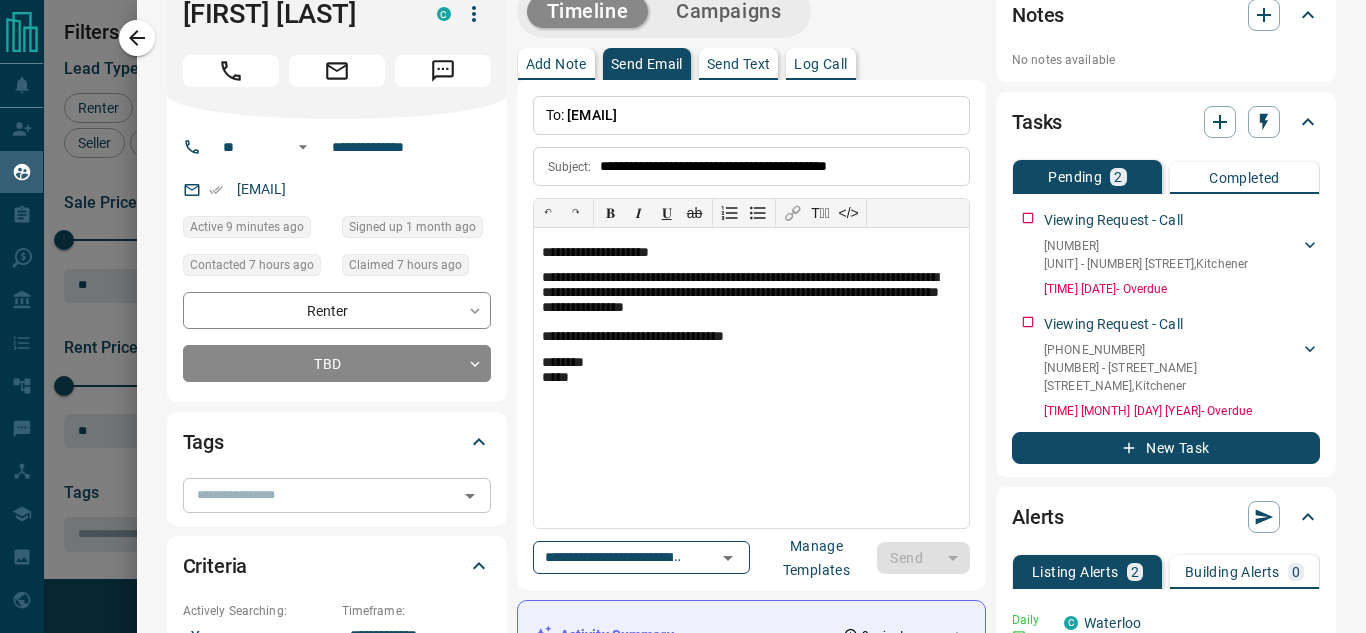 scroll, scrollTop: 0, scrollLeft: 0, axis: both 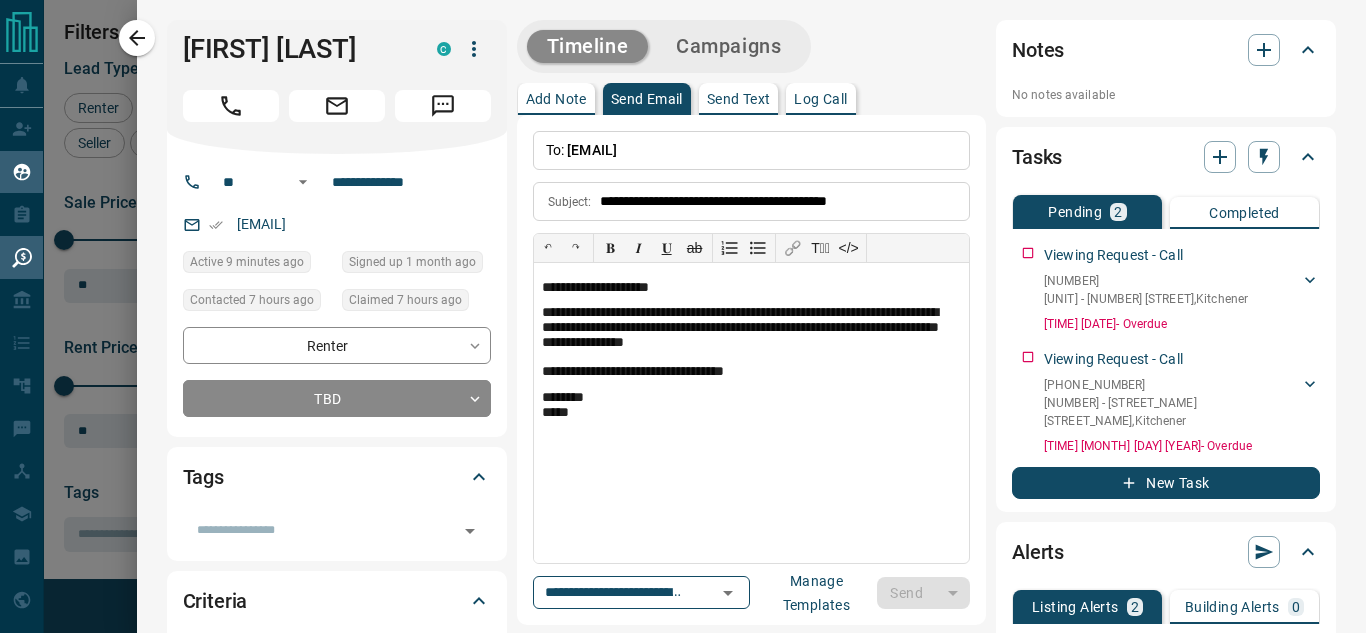 type 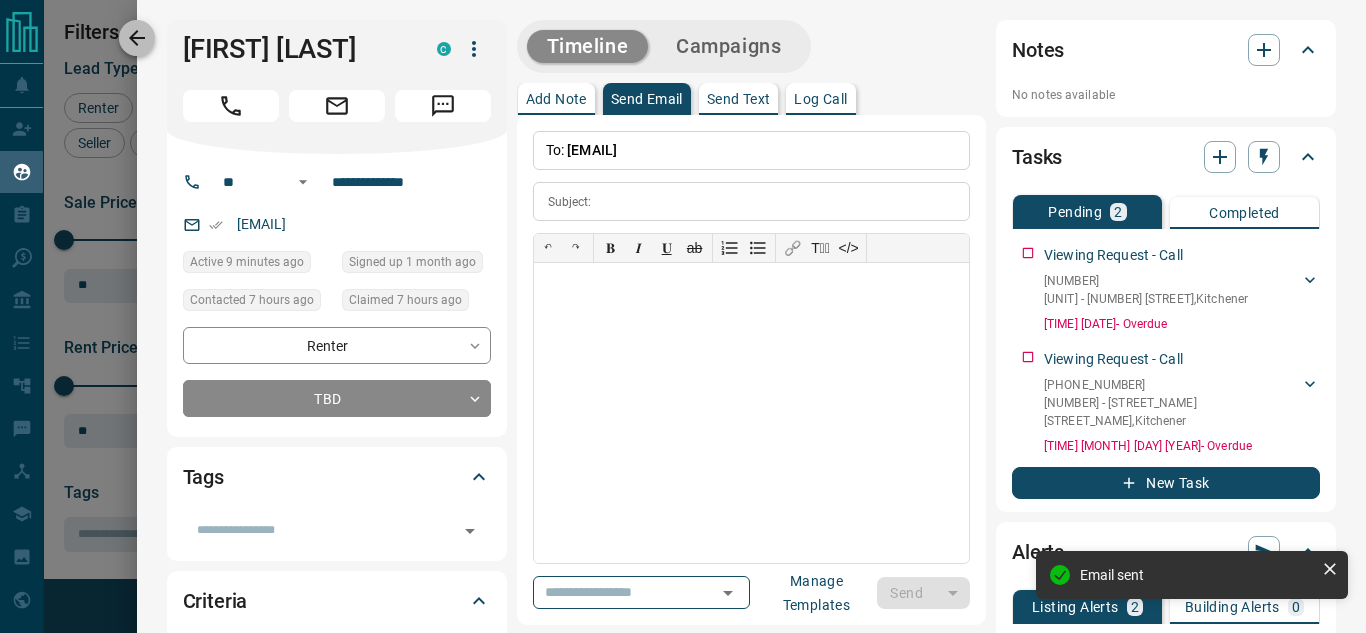 click 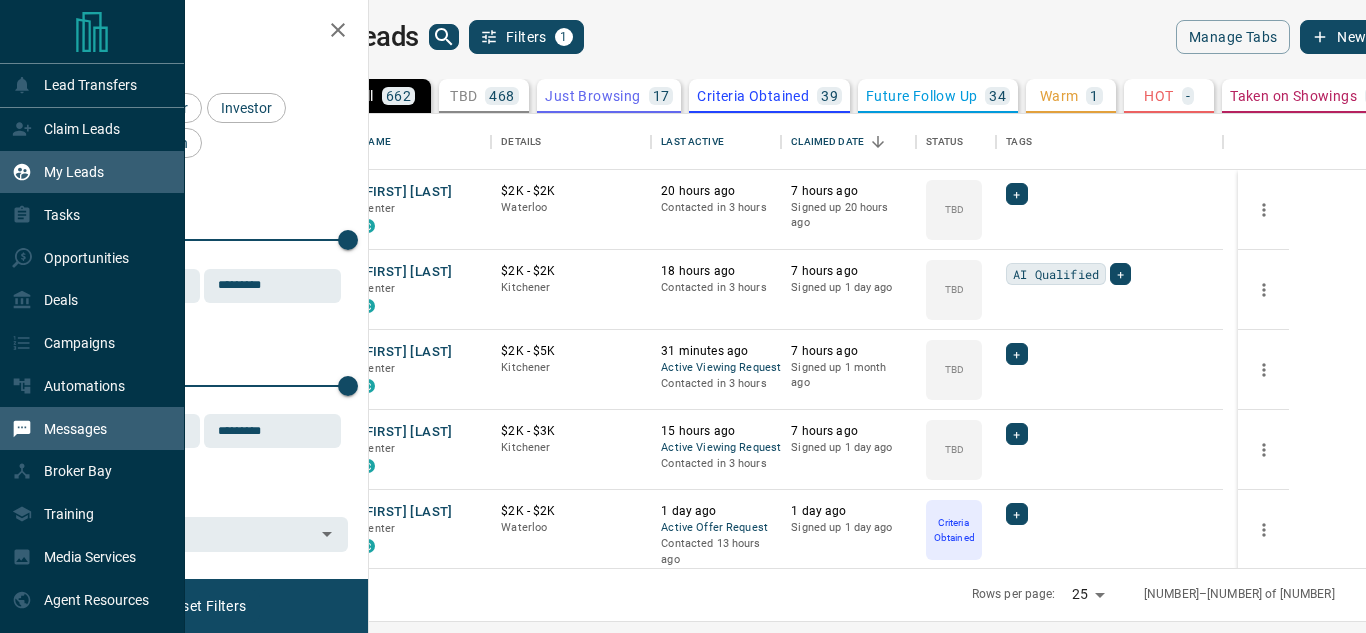 click on "Messages" at bounding box center [59, 428] 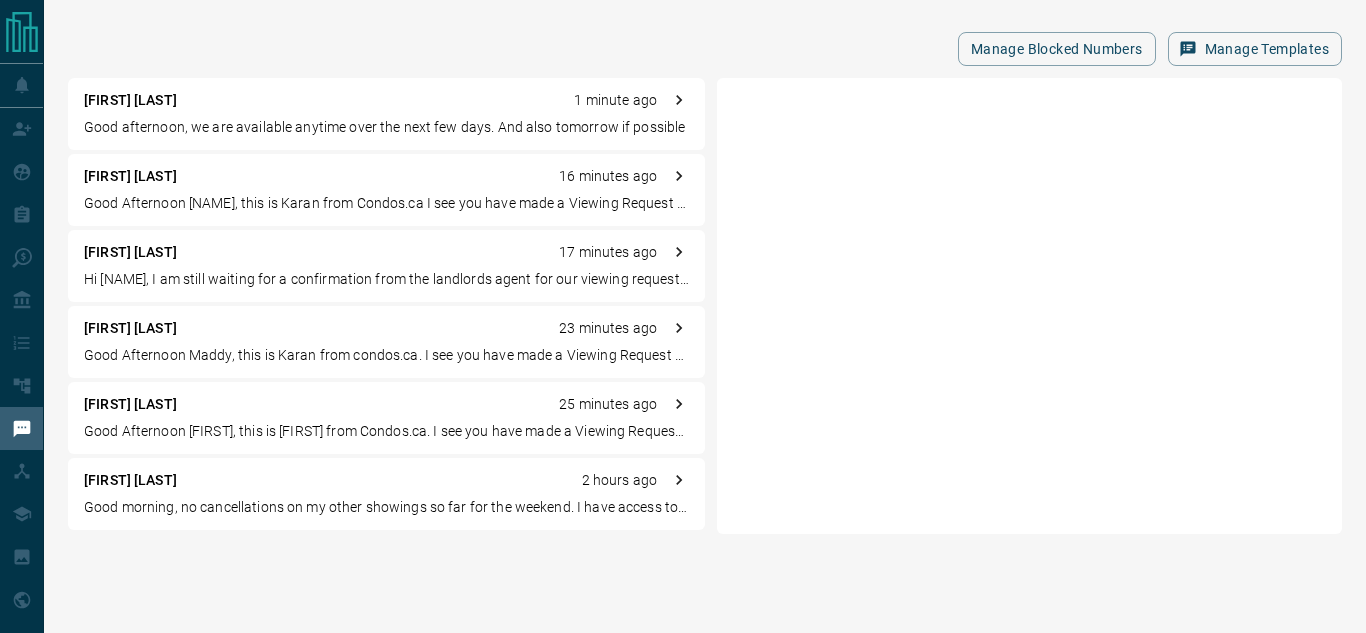 click on "[FIRST] [LAST] 1 minute ago" at bounding box center [386, 100] 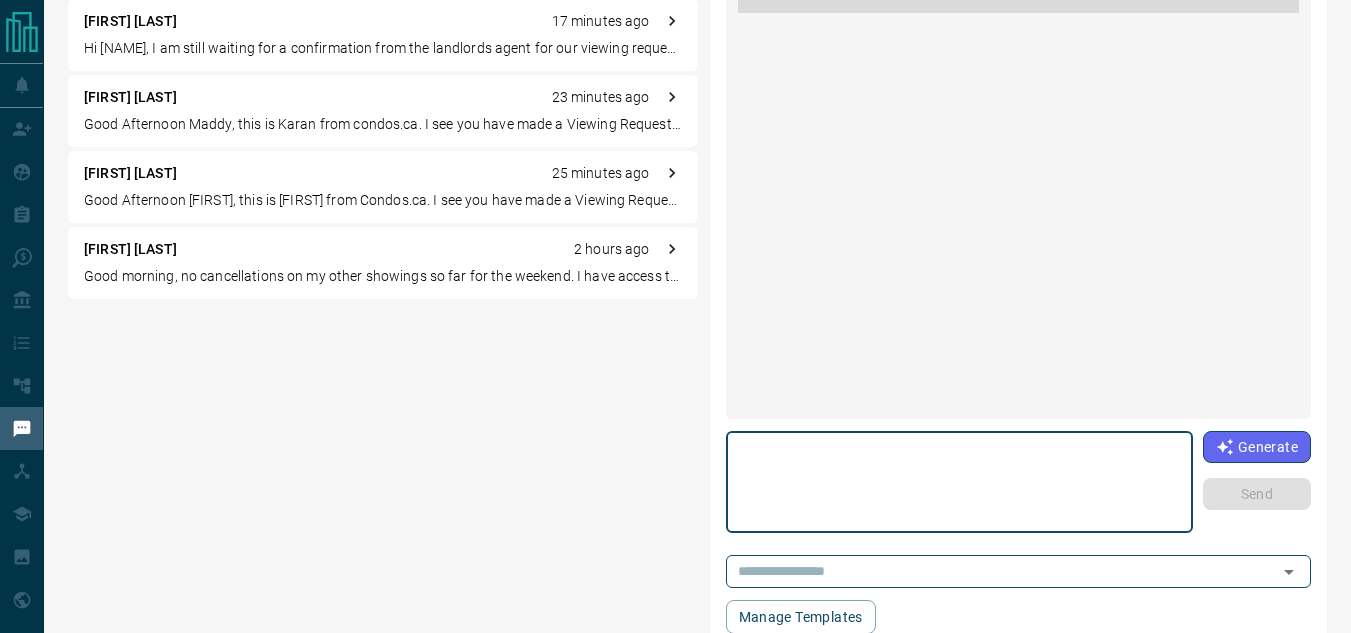 scroll, scrollTop: 245, scrollLeft: 0, axis: vertical 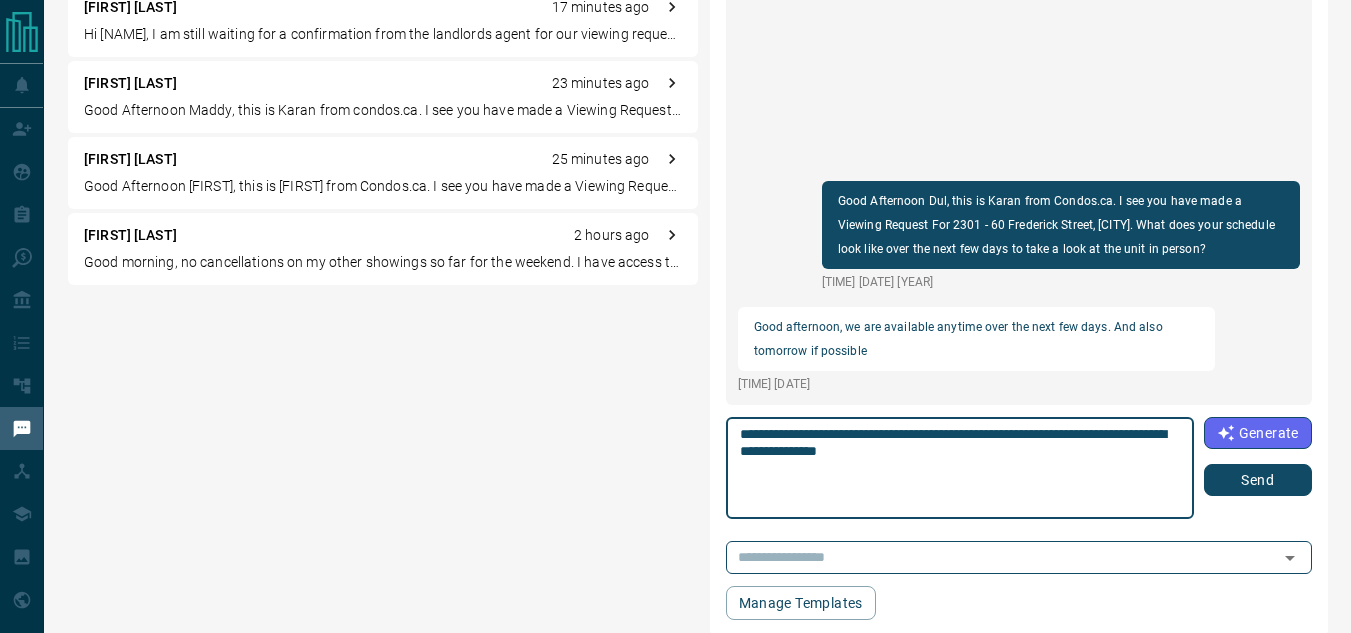 click on "**********" at bounding box center (960, 468) 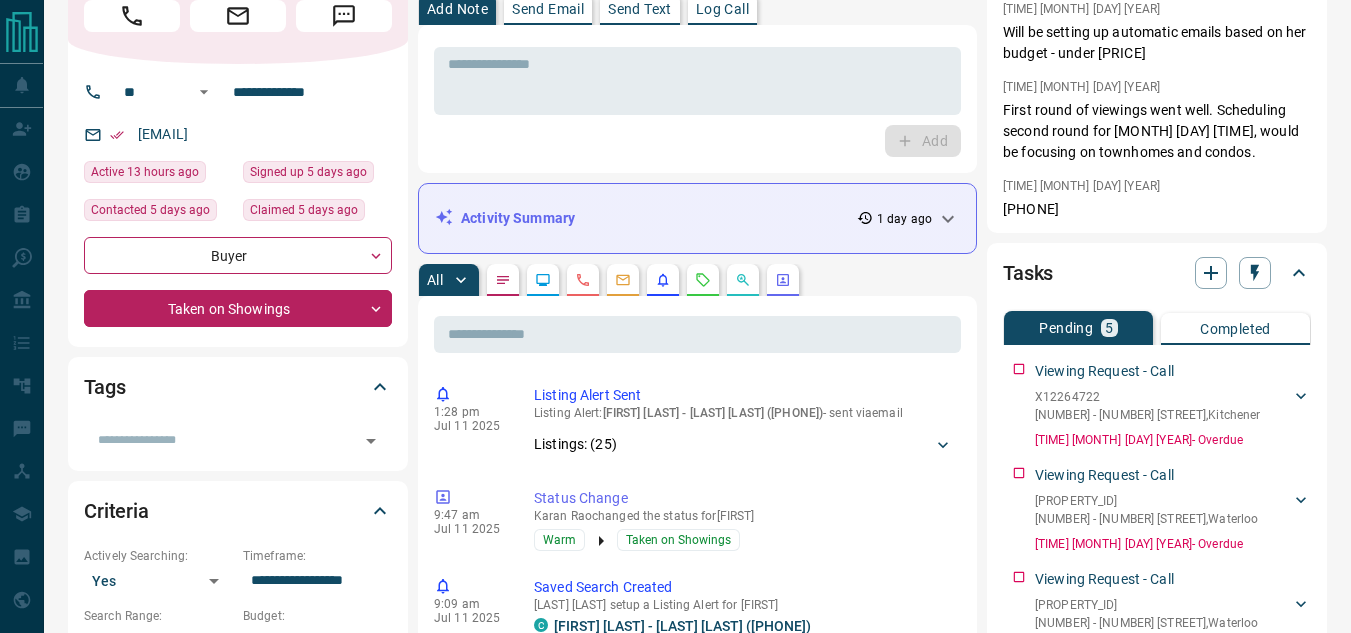 scroll, scrollTop: 200, scrollLeft: 0, axis: vertical 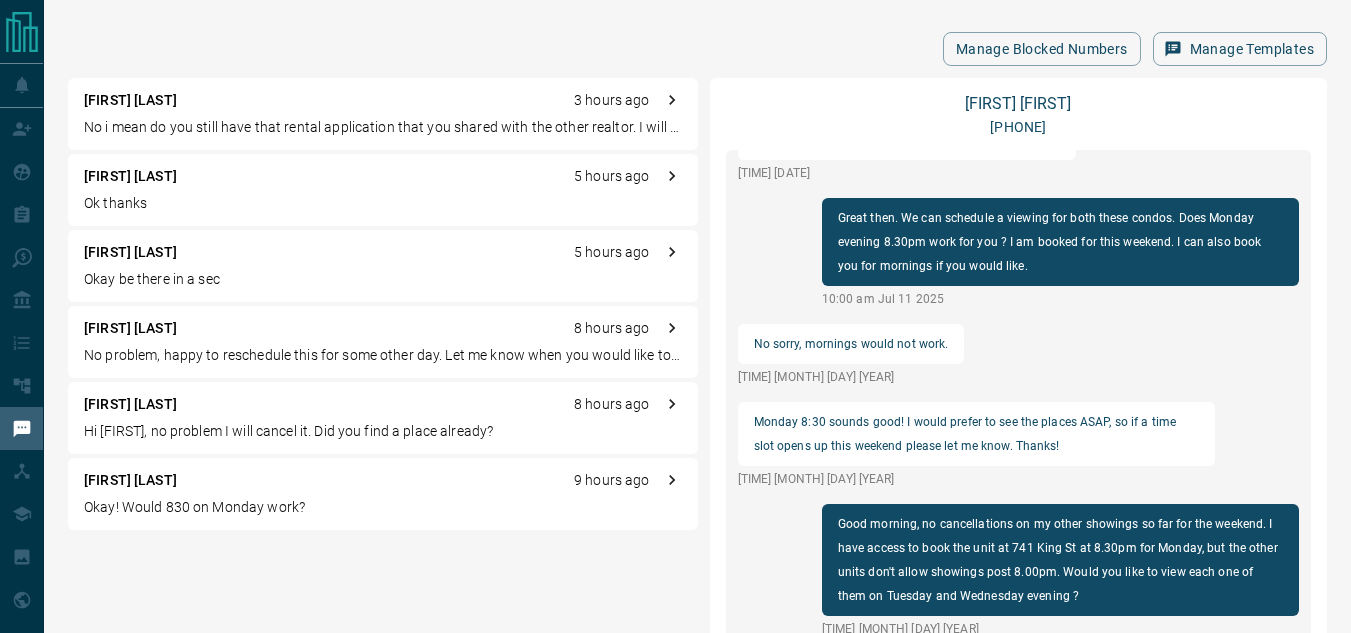 click on "No i mean do you still have that rental application that you shared with the other realtor. I will send it to them tonight with your other docs" at bounding box center [383, 127] 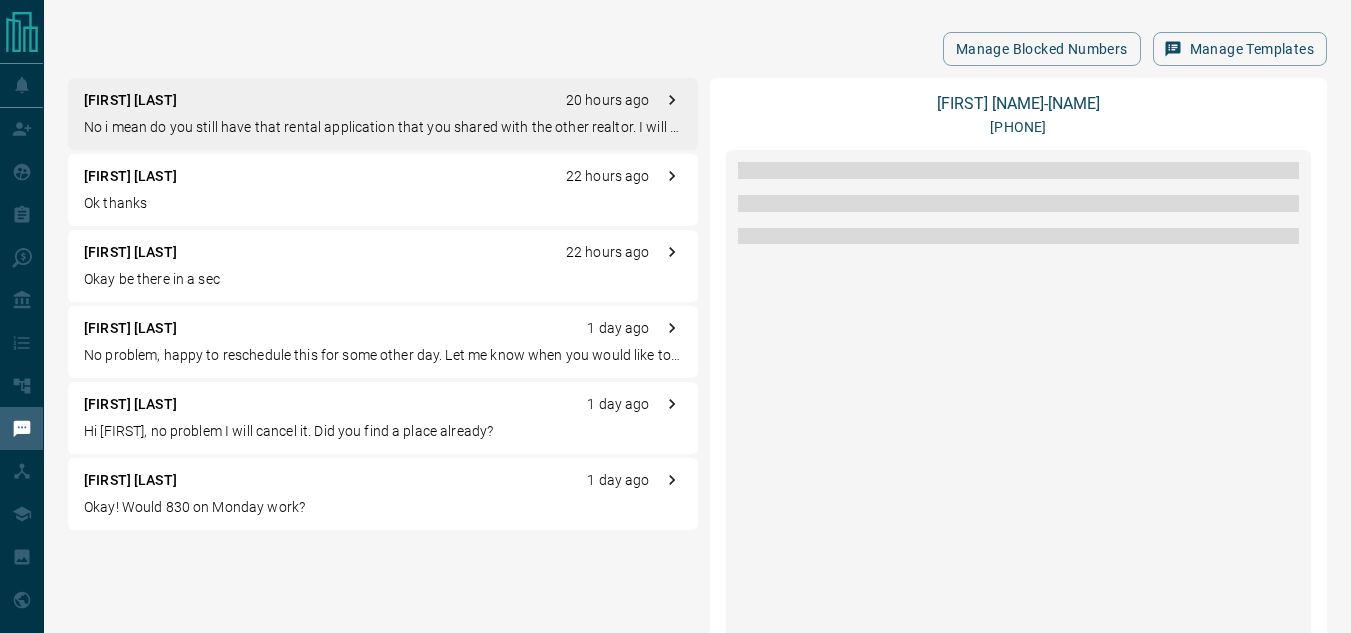 scroll, scrollTop: 2306, scrollLeft: 0, axis: vertical 